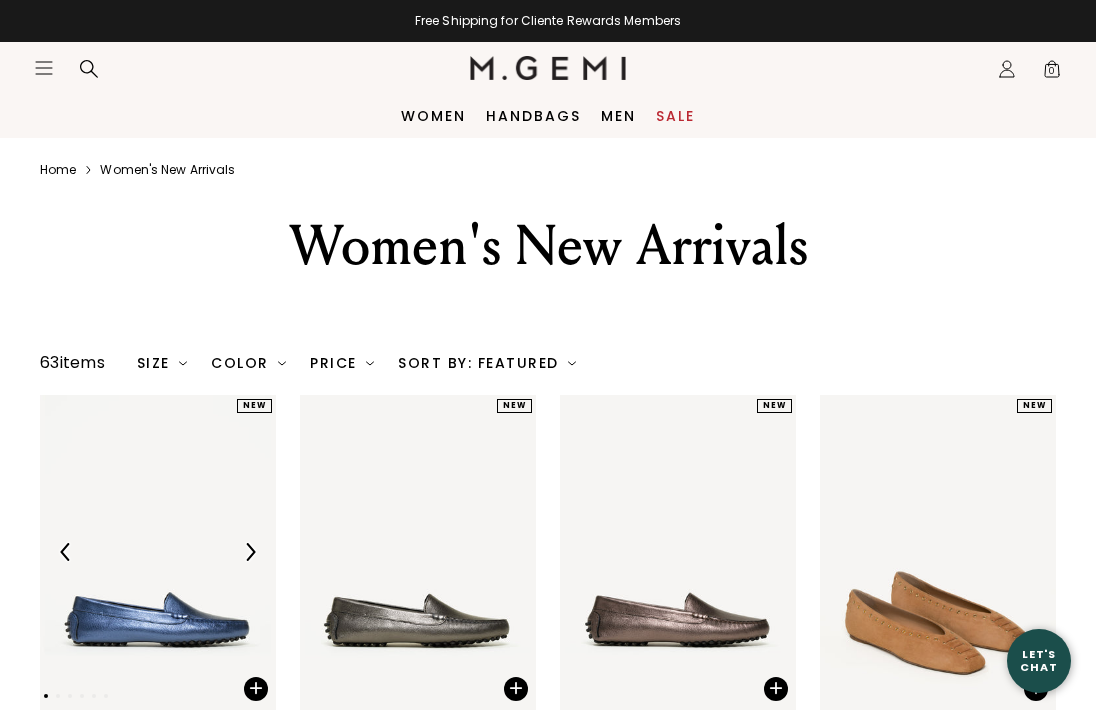 scroll, scrollTop: 0, scrollLeft: 0, axis: both 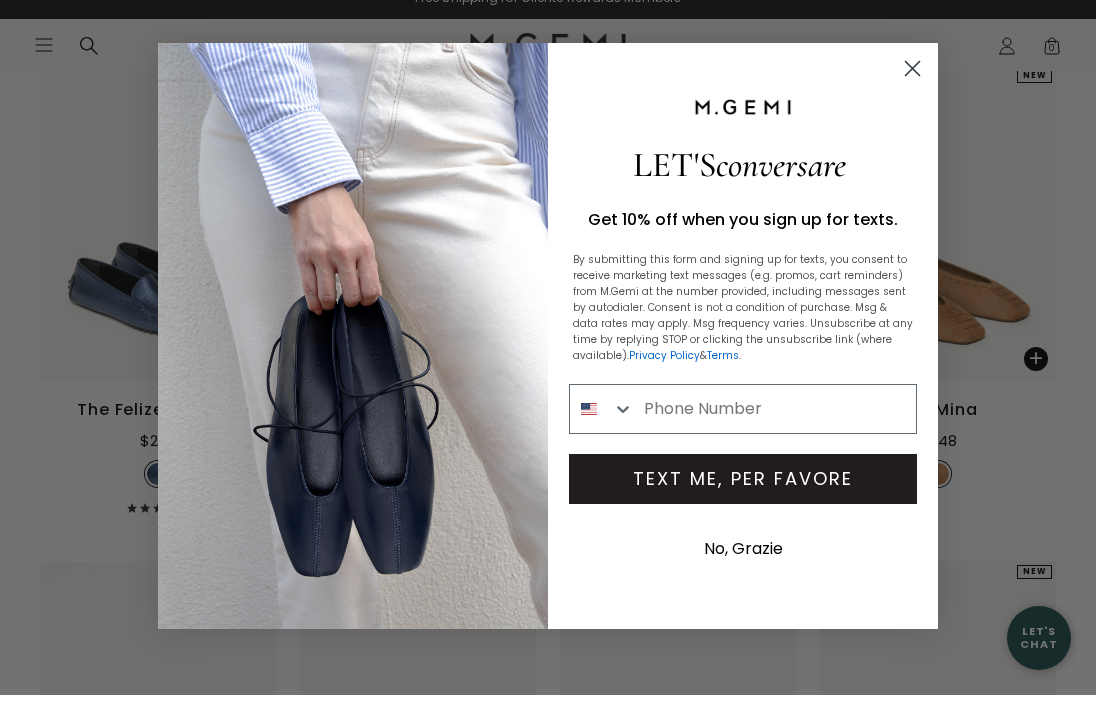 click 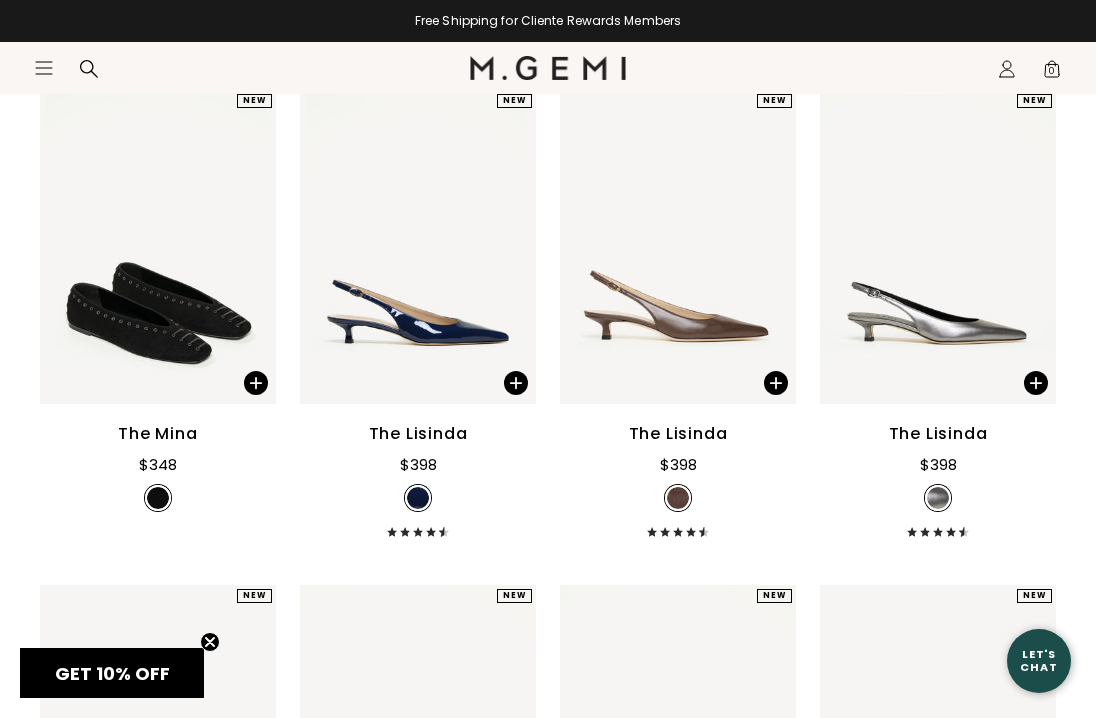 scroll, scrollTop: 809, scrollLeft: 0, axis: vertical 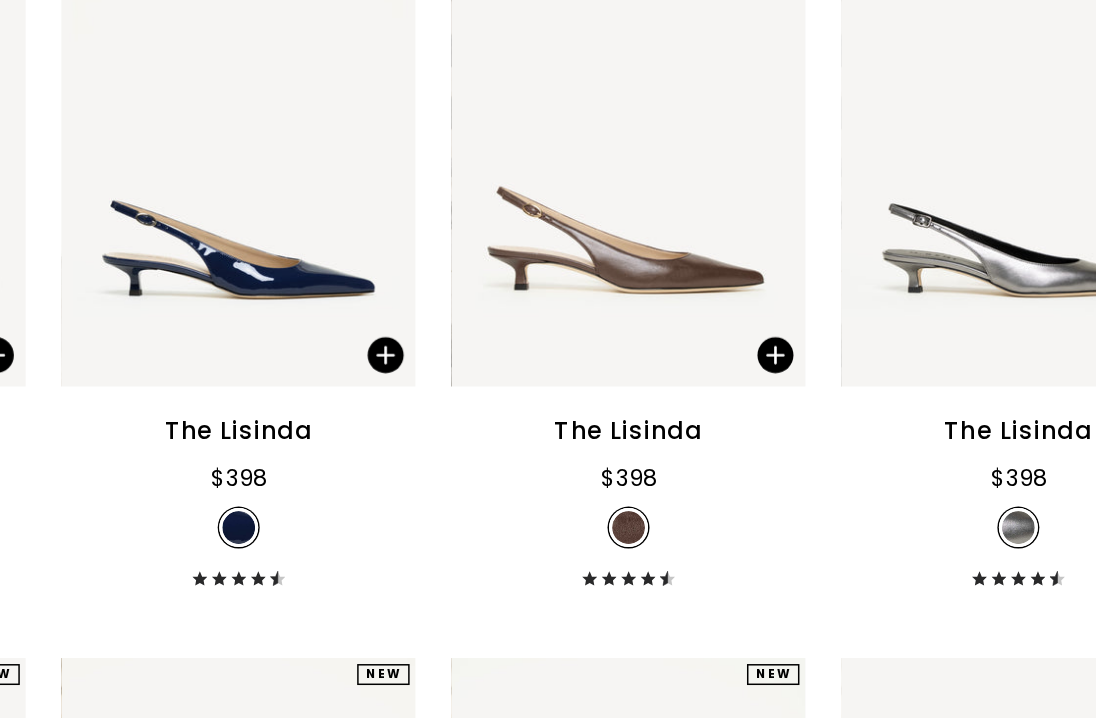 click on "The Lisinda" at bounding box center [678, 426] 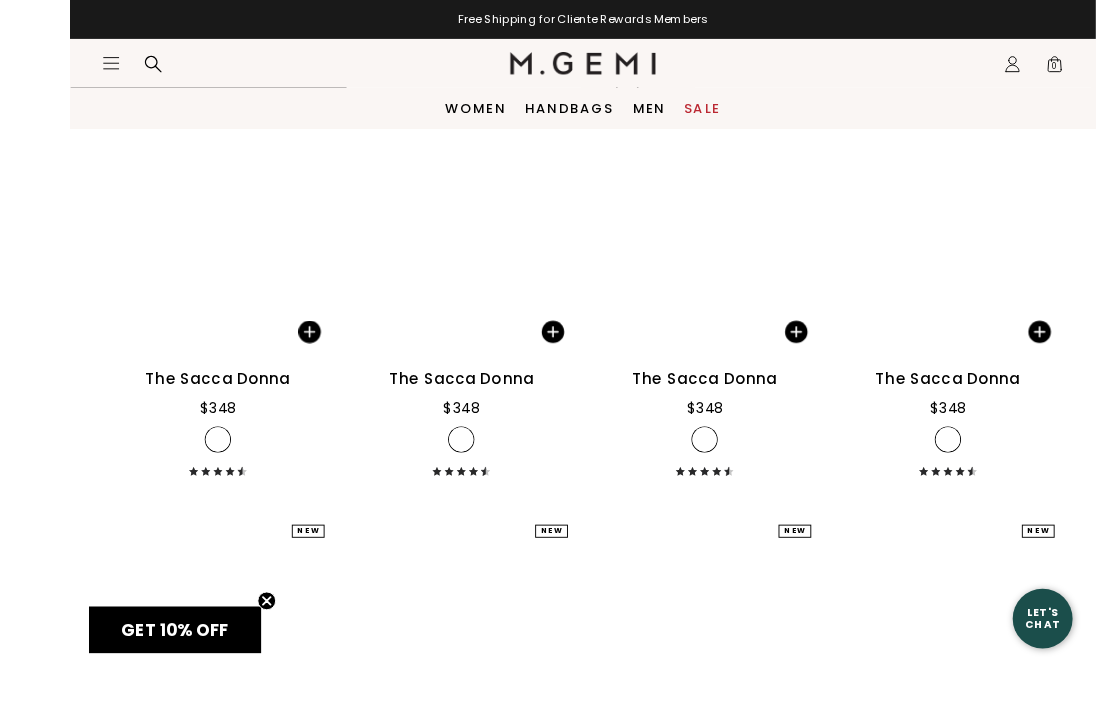 scroll, scrollTop: 6817, scrollLeft: 0, axis: vertical 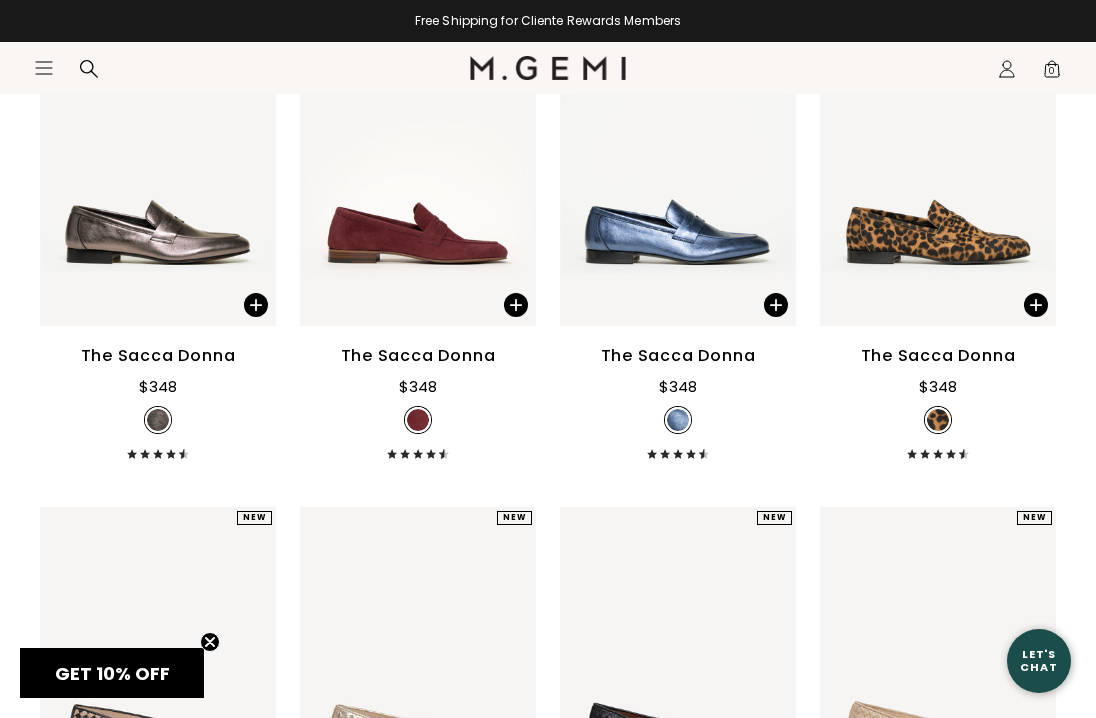 click on "The Sacca Donna" at bounding box center (418, 356) 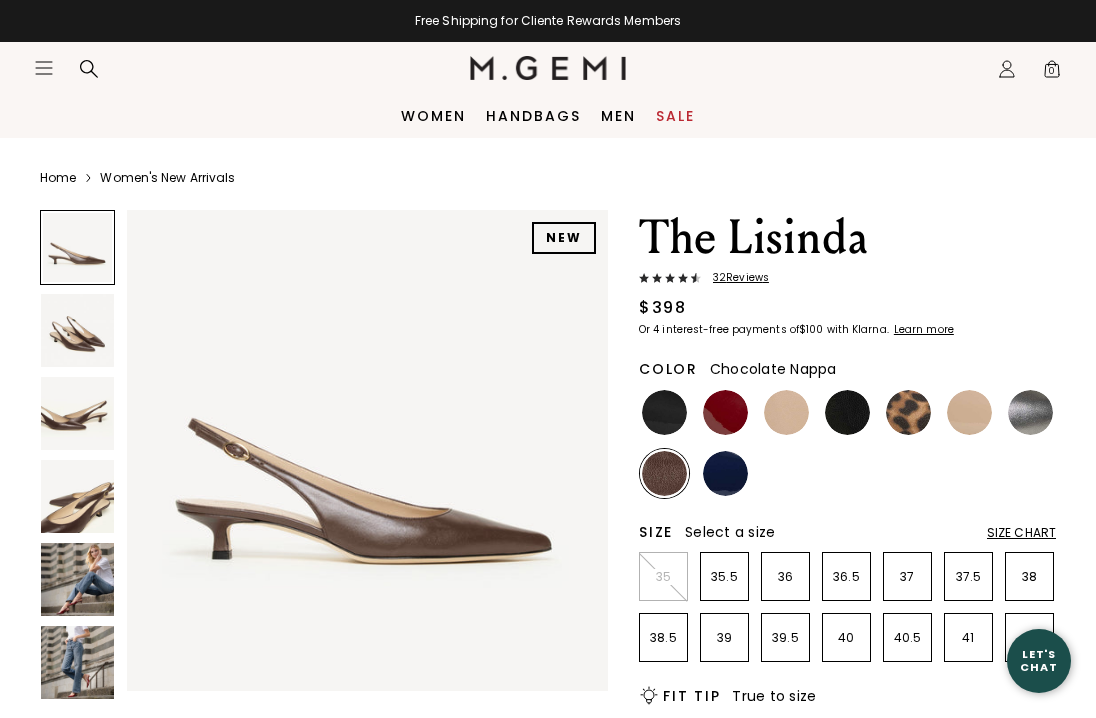 scroll, scrollTop: 0, scrollLeft: 0, axis: both 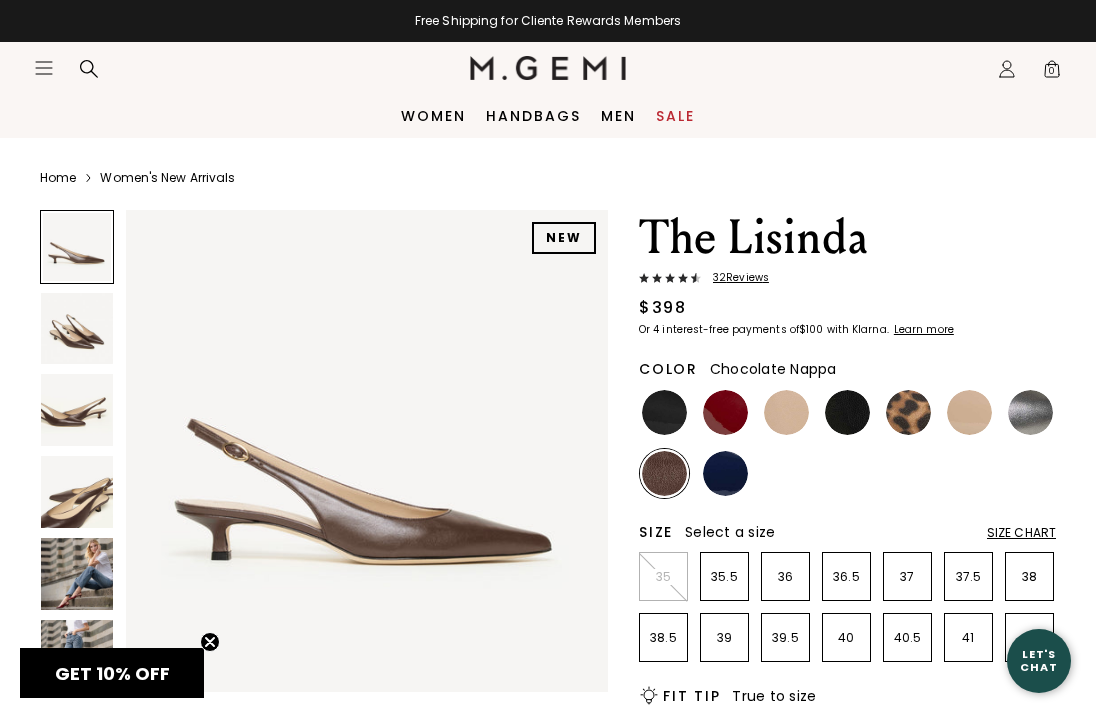 click at bounding box center (77, 329) 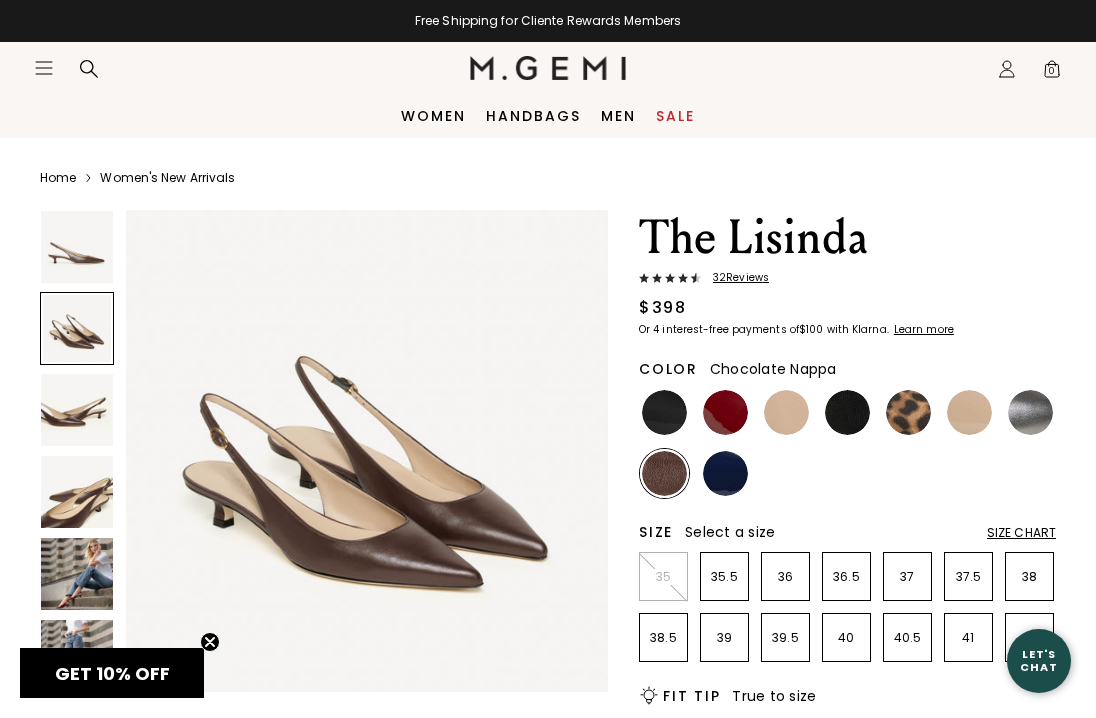 click at bounding box center (77, 574) 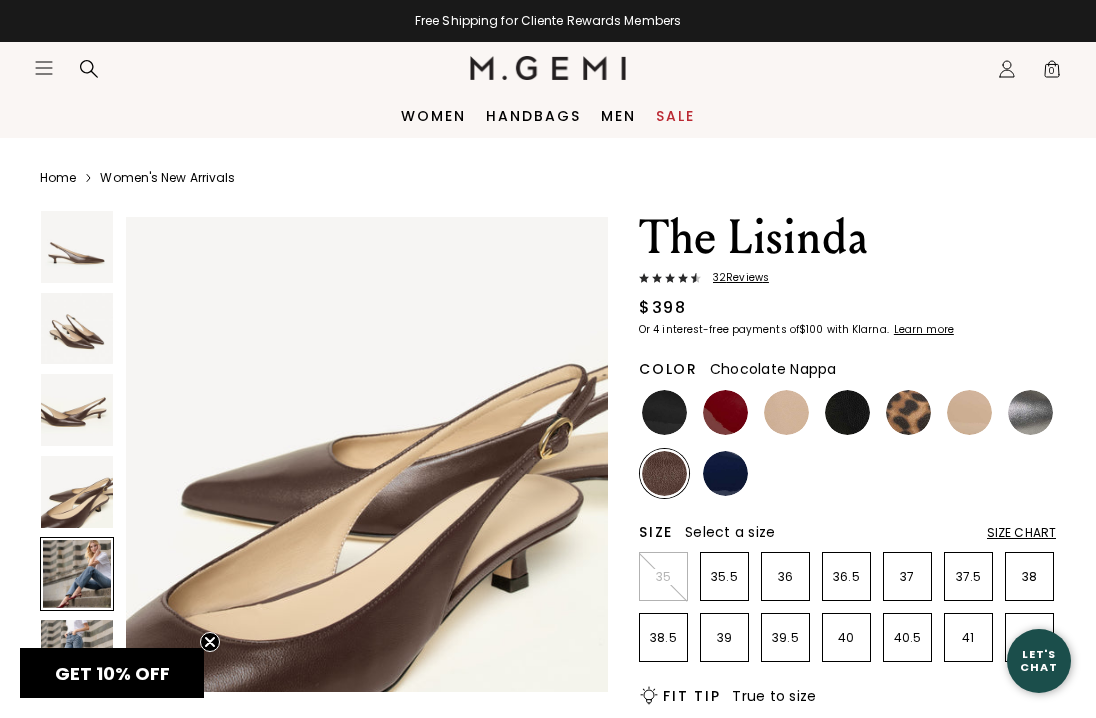 scroll, scrollTop: 2009, scrollLeft: 0, axis: vertical 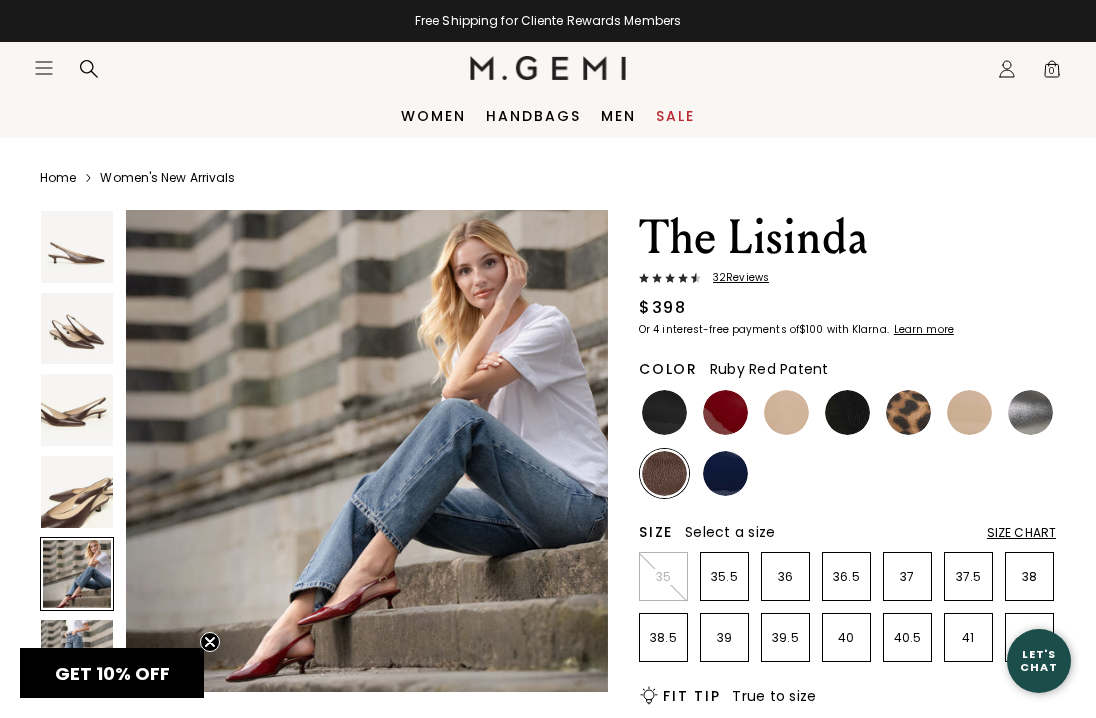 click at bounding box center (725, 412) 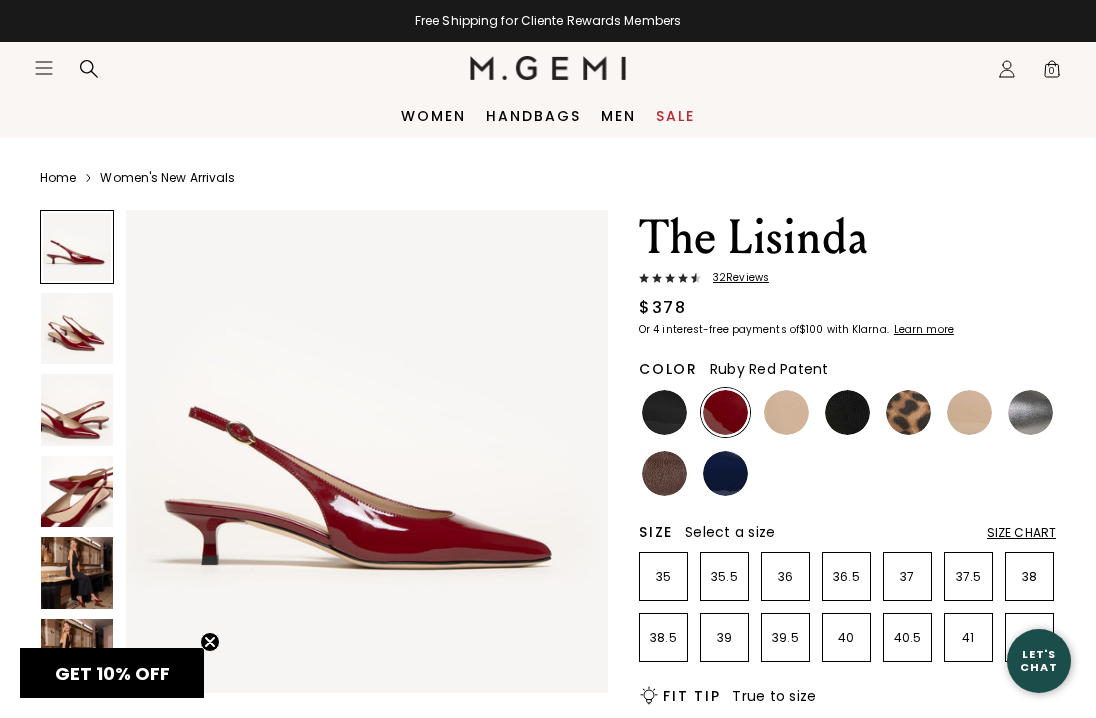 scroll, scrollTop: 0, scrollLeft: 0, axis: both 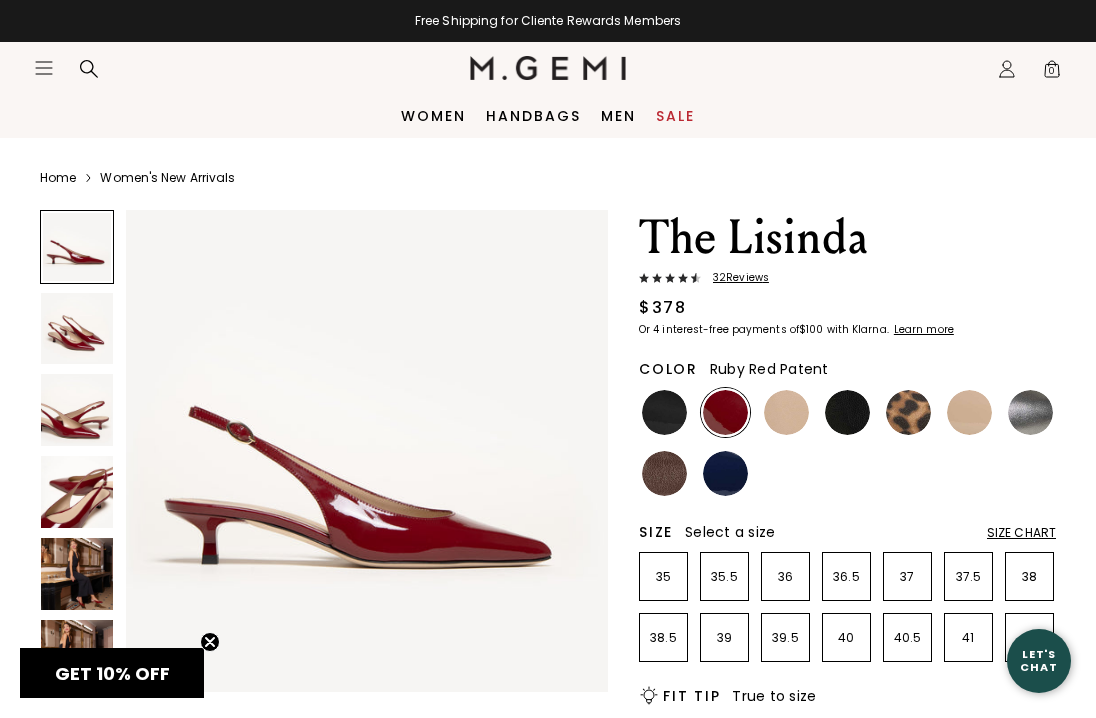 click at bounding box center (664, 412) 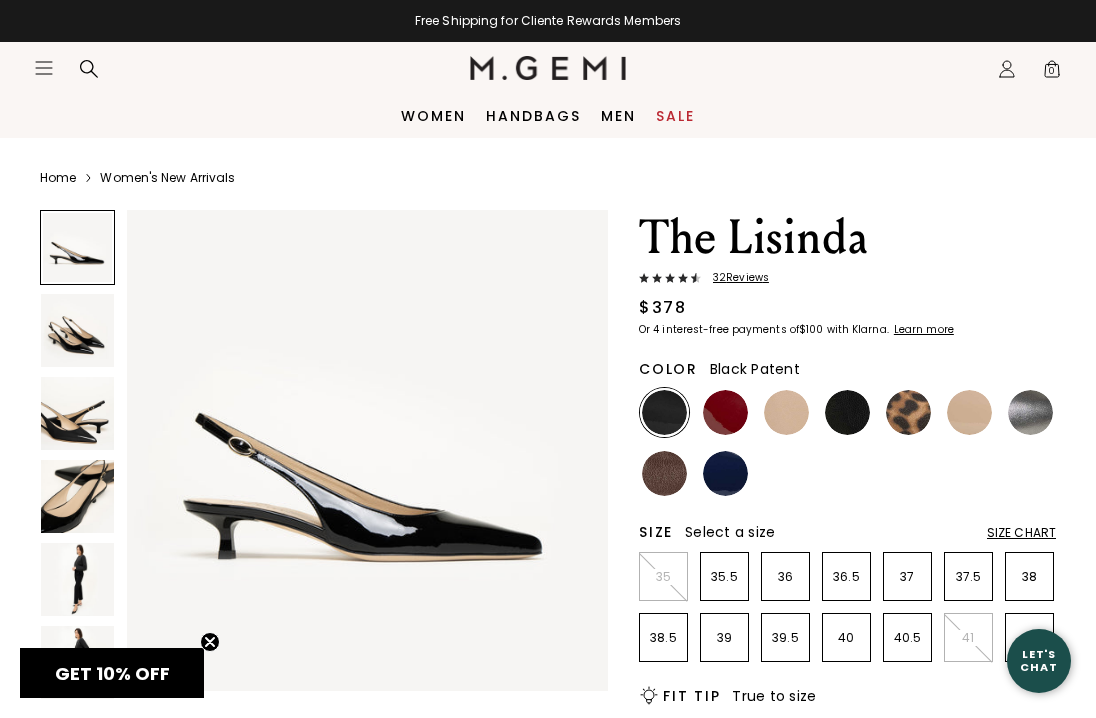 scroll, scrollTop: 0, scrollLeft: 0, axis: both 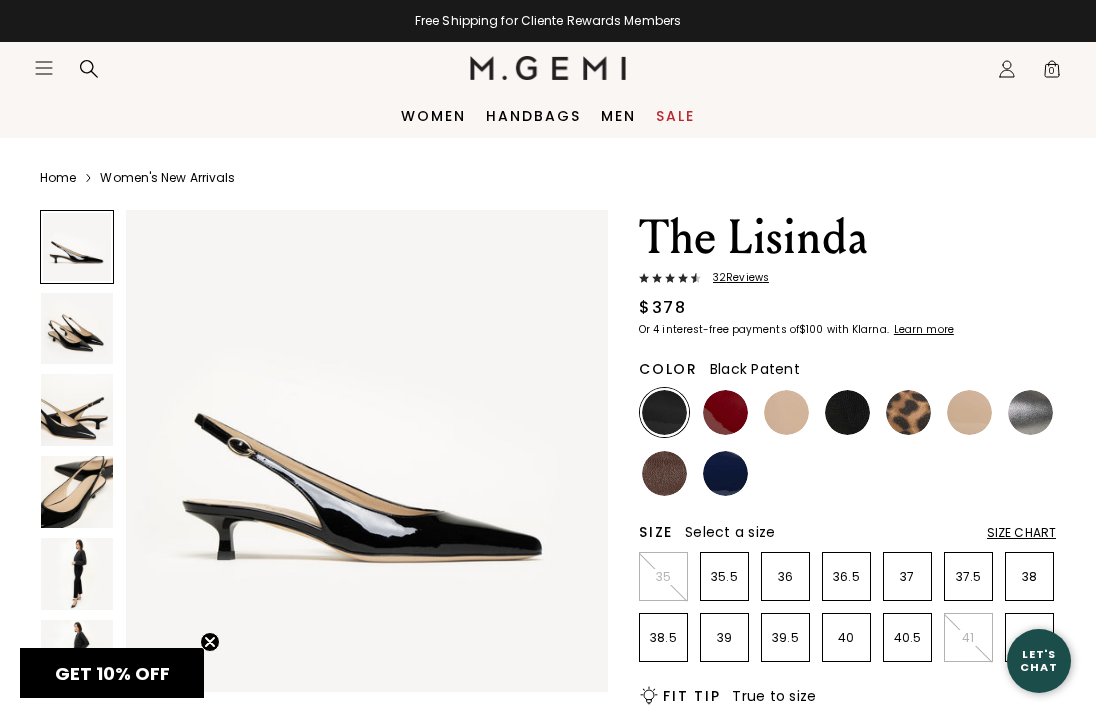 click at bounding box center [725, 412] 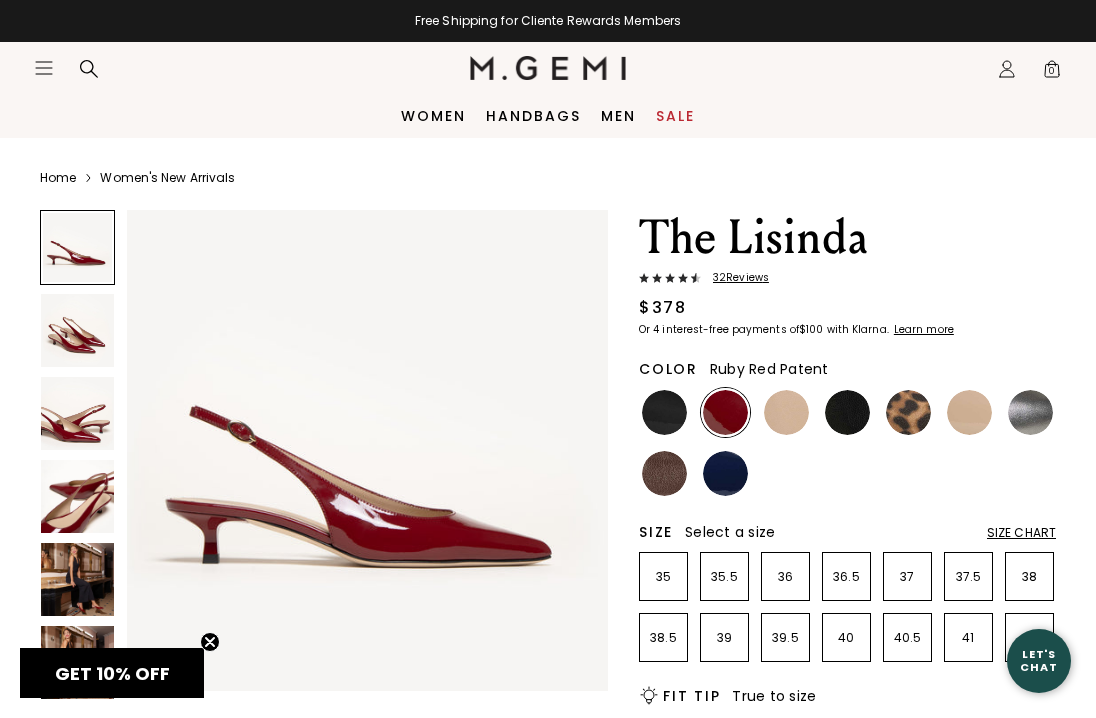 scroll, scrollTop: 0, scrollLeft: 0, axis: both 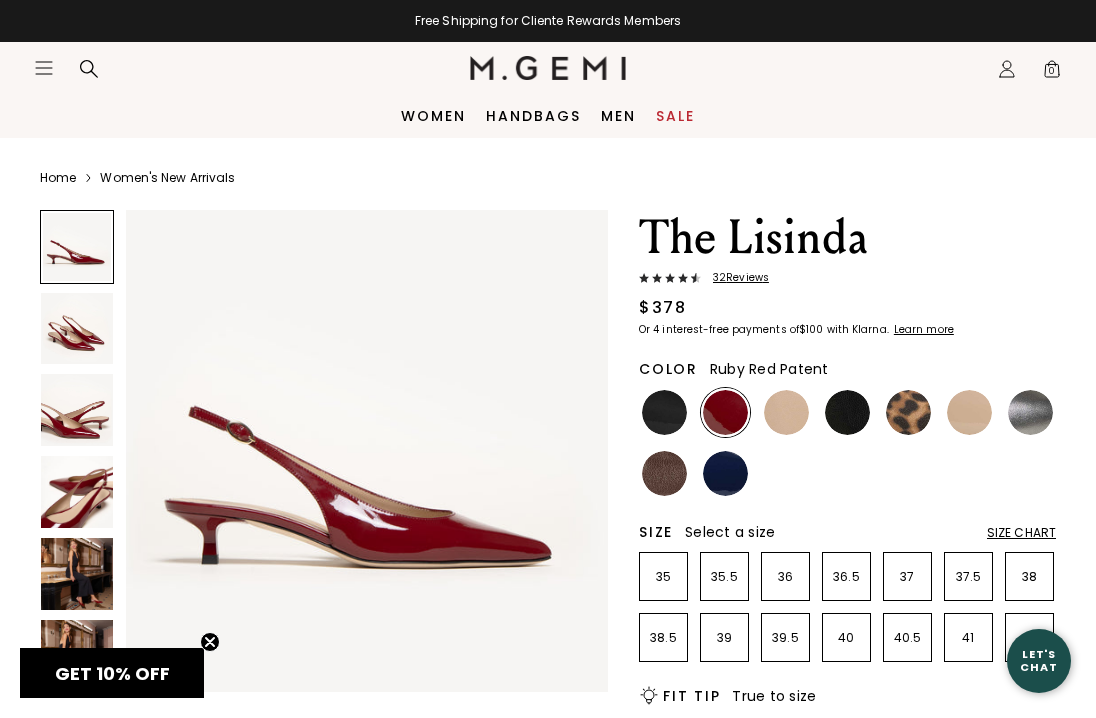 click at bounding box center [786, 412] 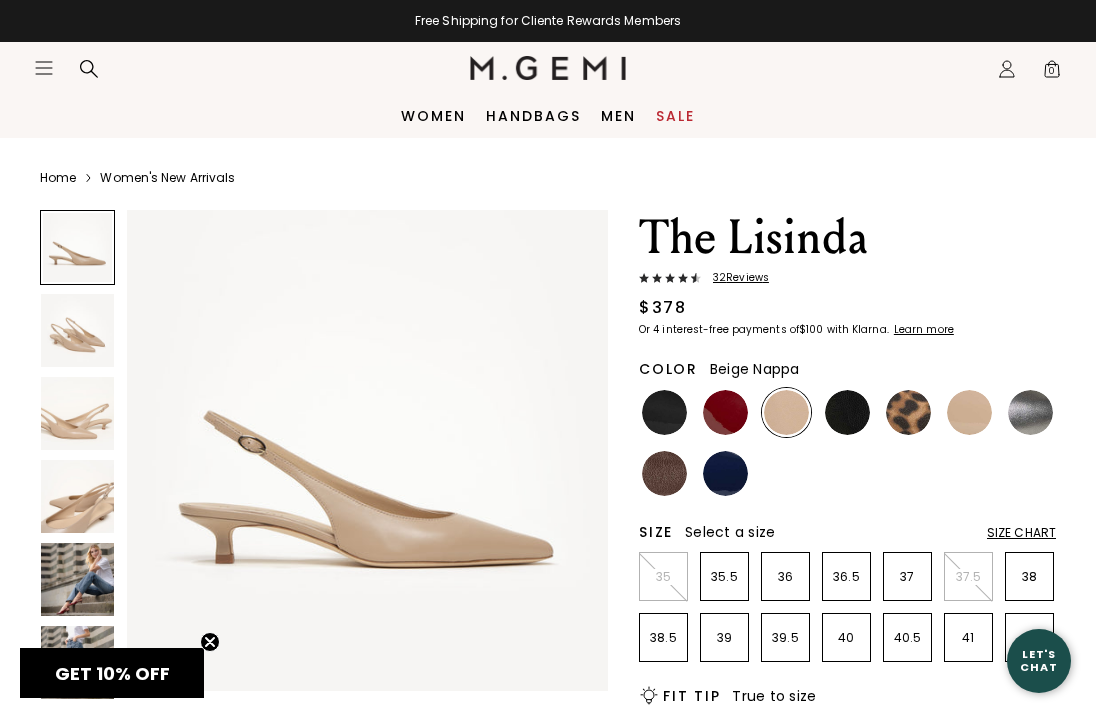 scroll, scrollTop: 0, scrollLeft: 0, axis: both 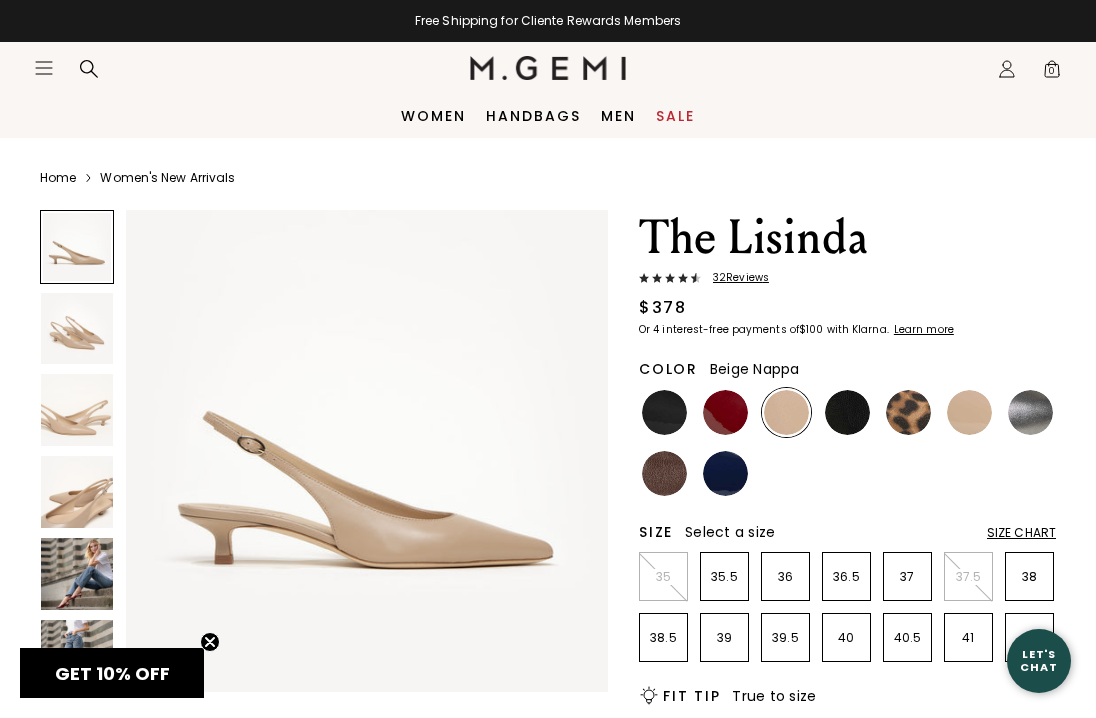 click at bounding box center (847, 412) 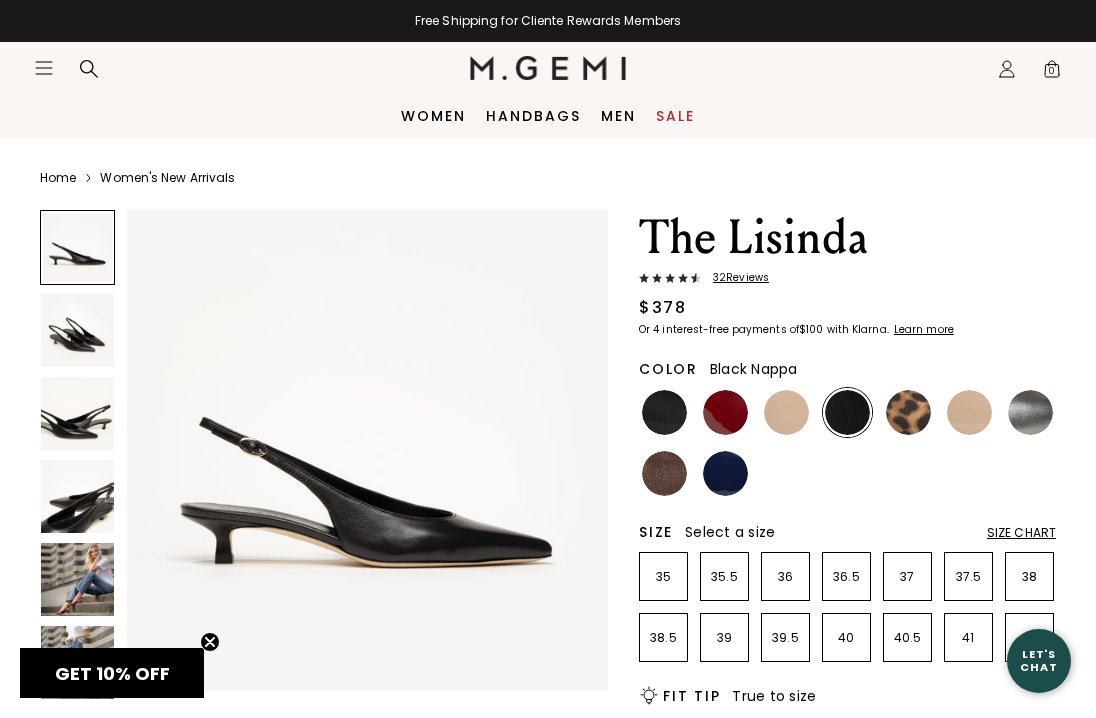 scroll, scrollTop: 0, scrollLeft: 0, axis: both 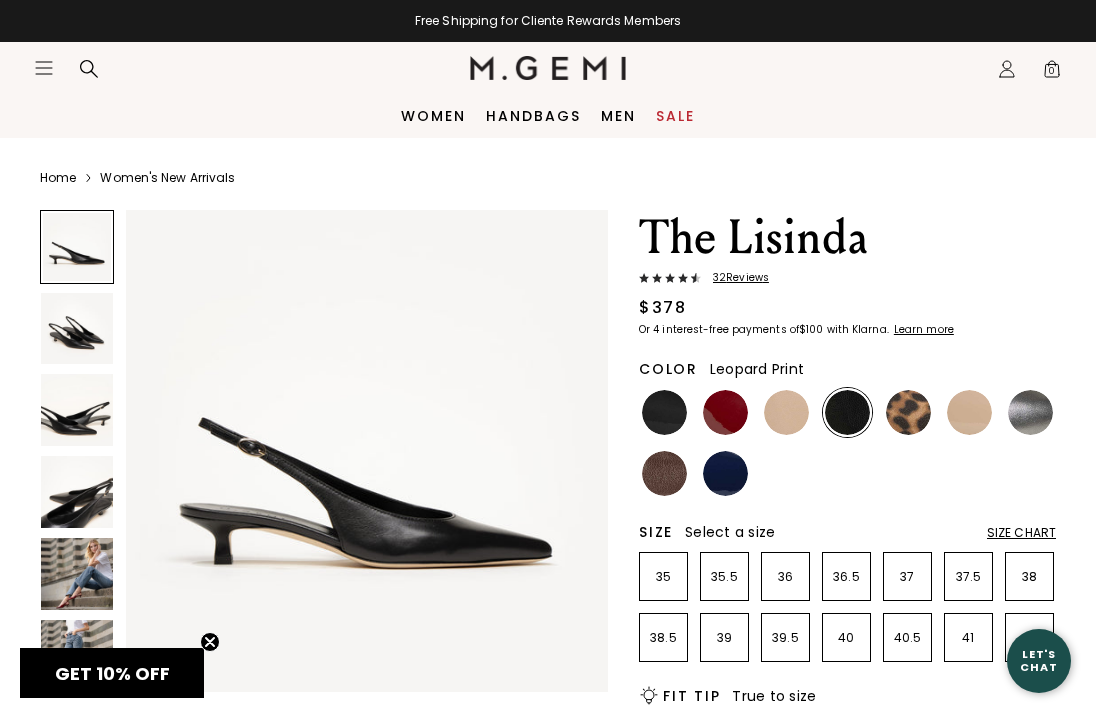 click at bounding box center (908, 412) 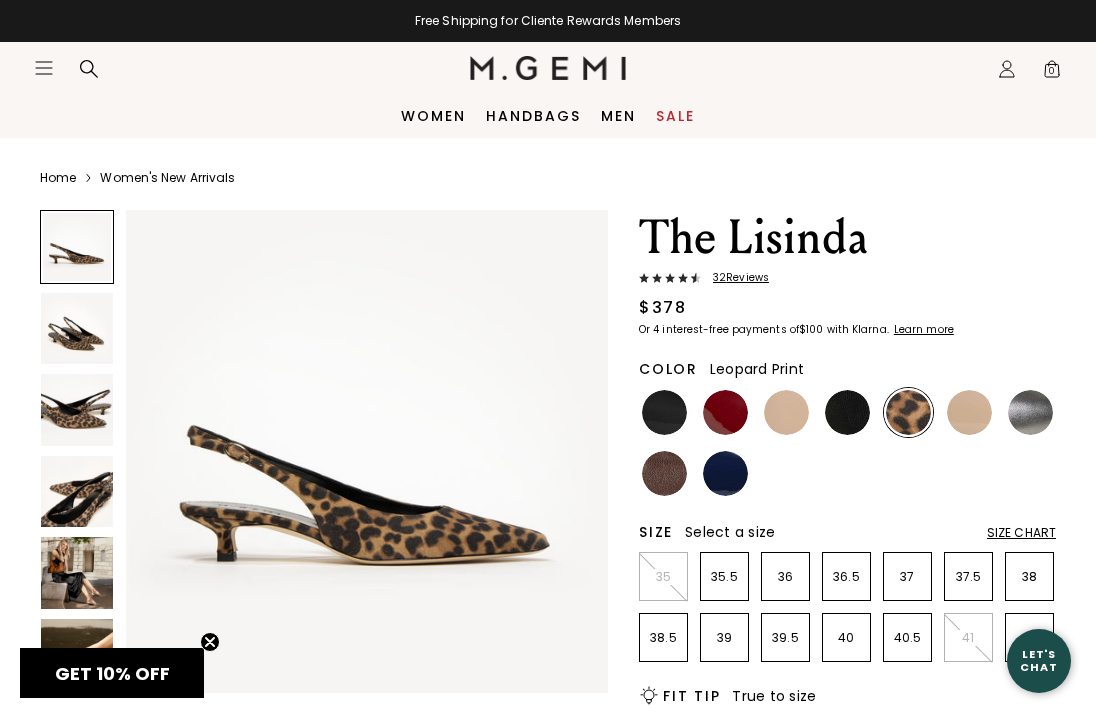 scroll, scrollTop: 0, scrollLeft: 0, axis: both 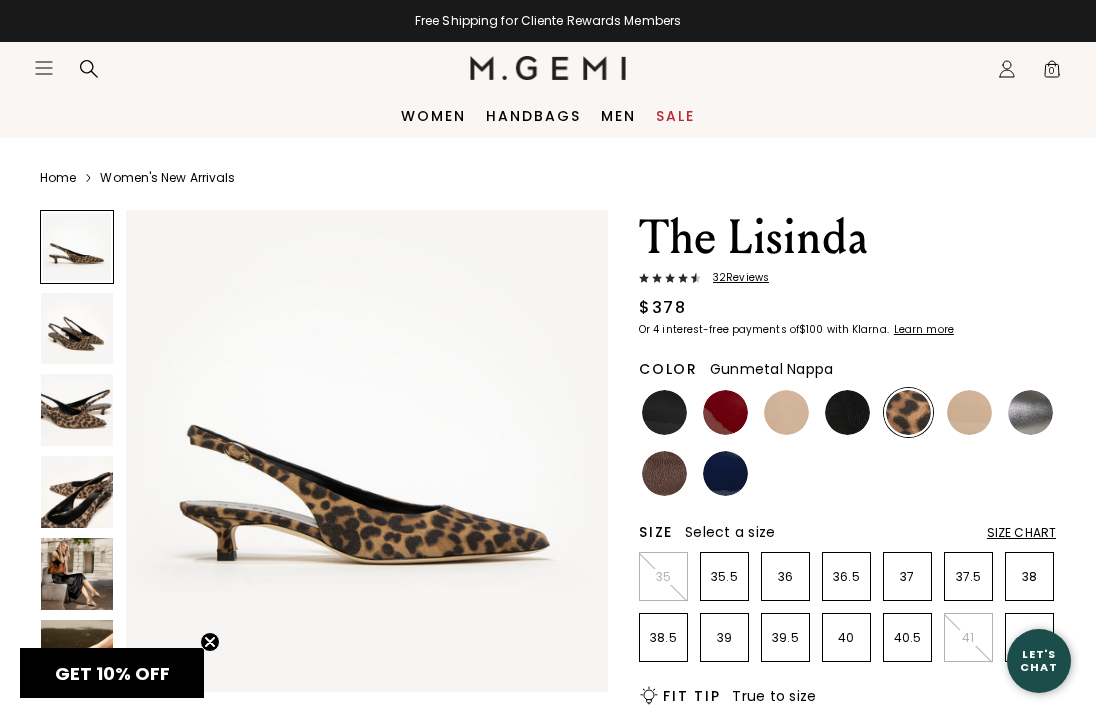 click at bounding box center (1030, 412) 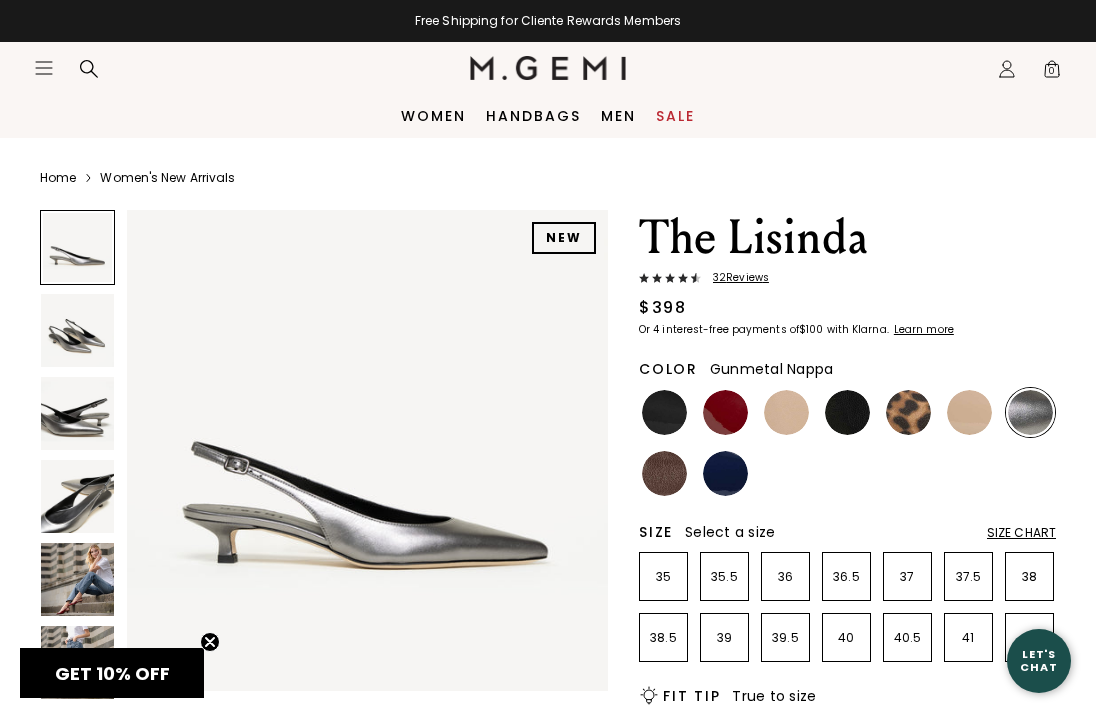 scroll, scrollTop: 0, scrollLeft: 0, axis: both 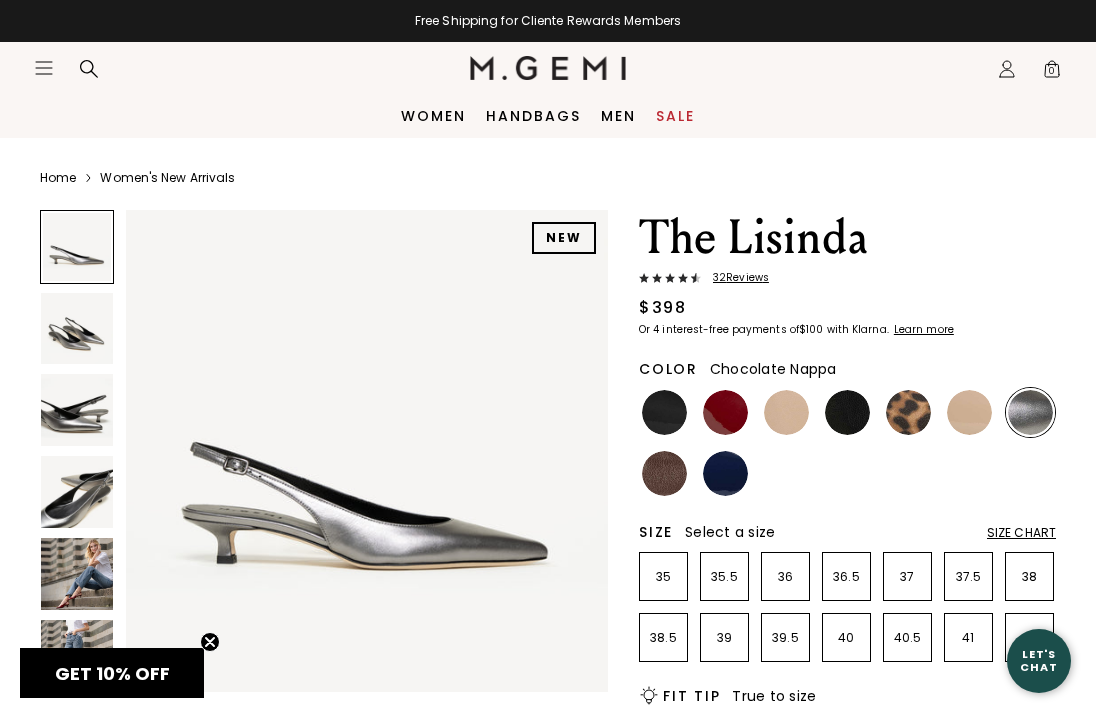 click at bounding box center [664, 473] 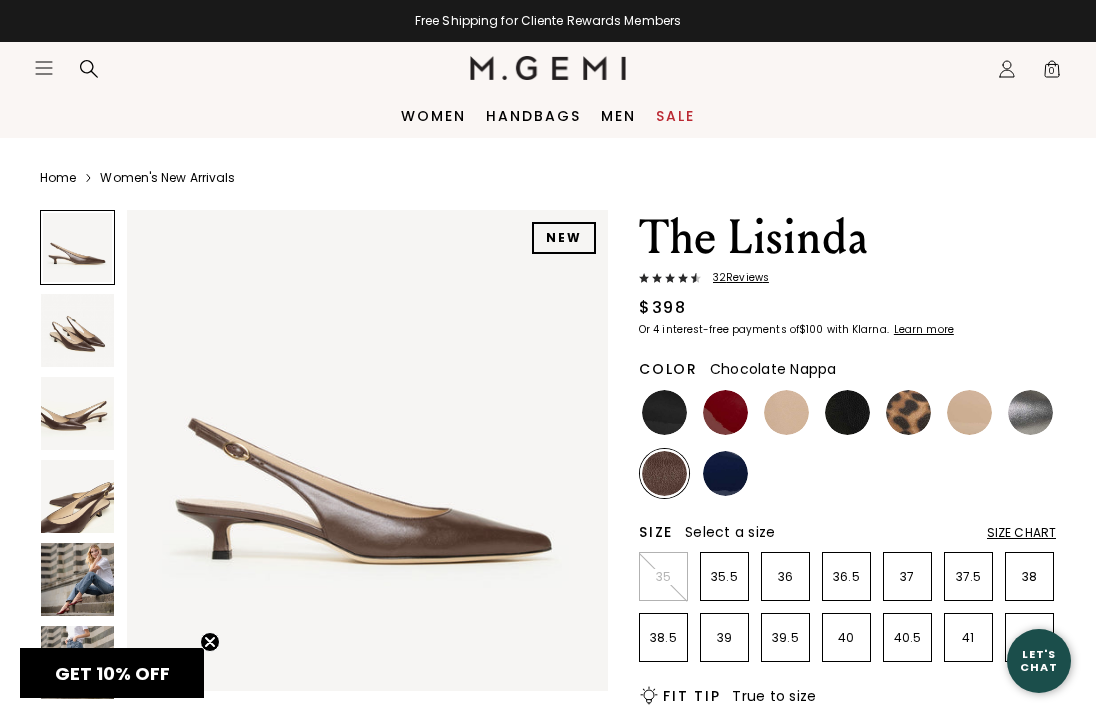 scroll, scrollTop: 0, scrollLeft: 0, axis: both 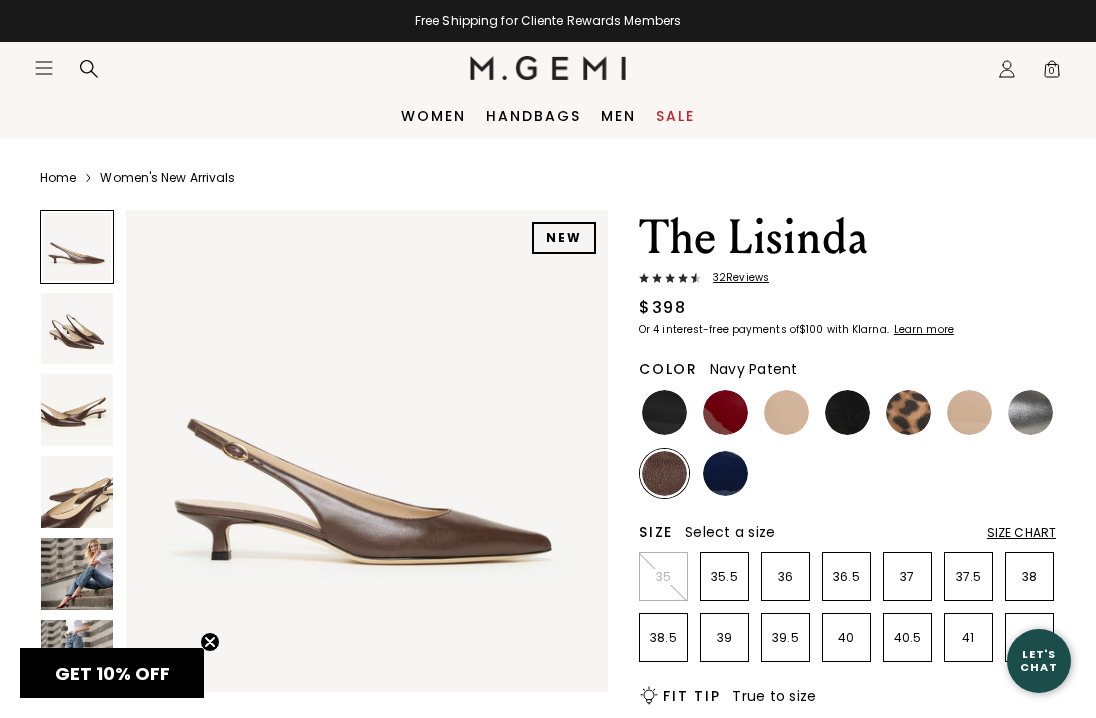 click at bounding box center [725, 473] 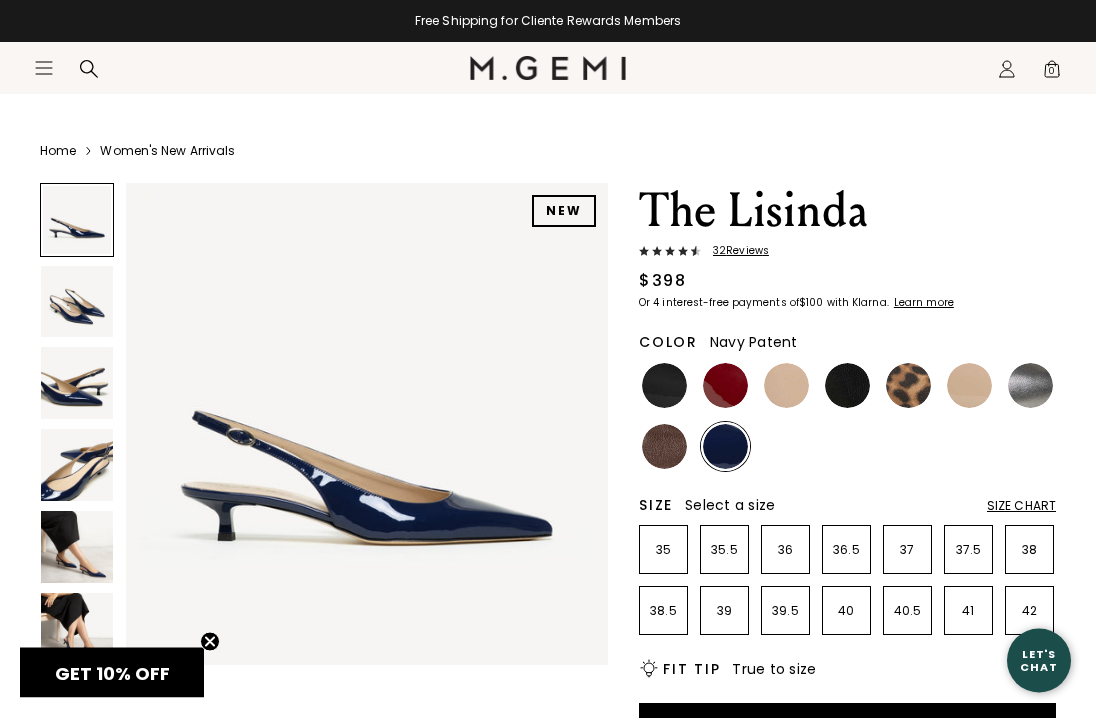scroll, scrollTop: 27, scrollLeft: 0, axis: vertical 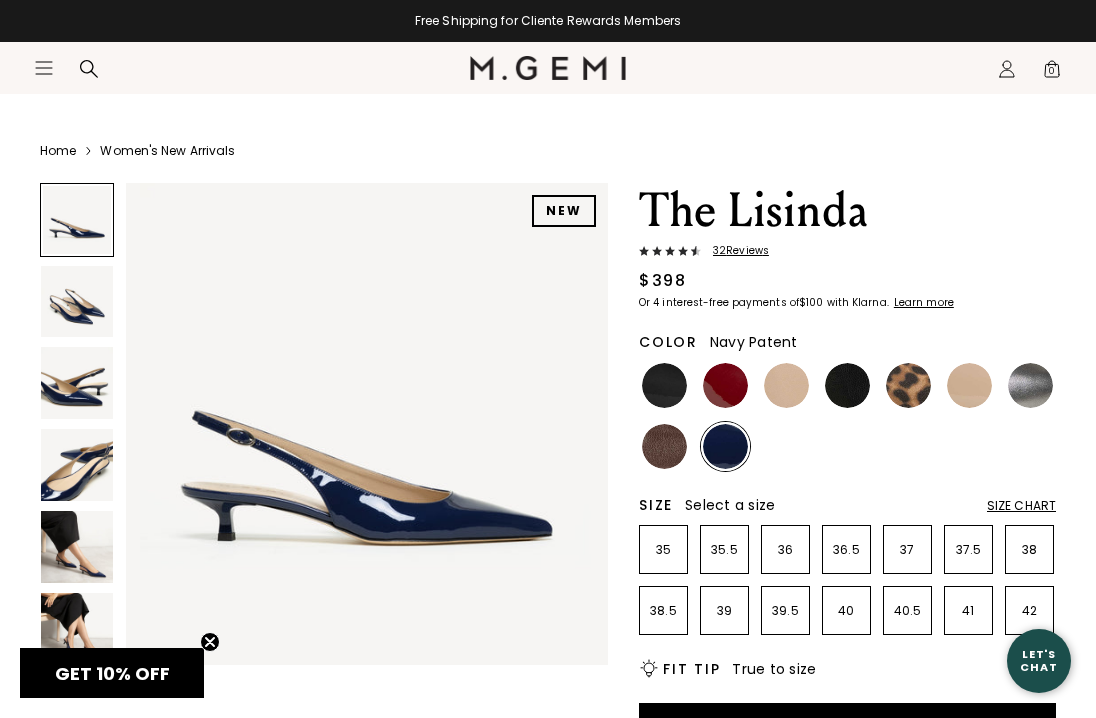 click at bounding box center [77, 547] 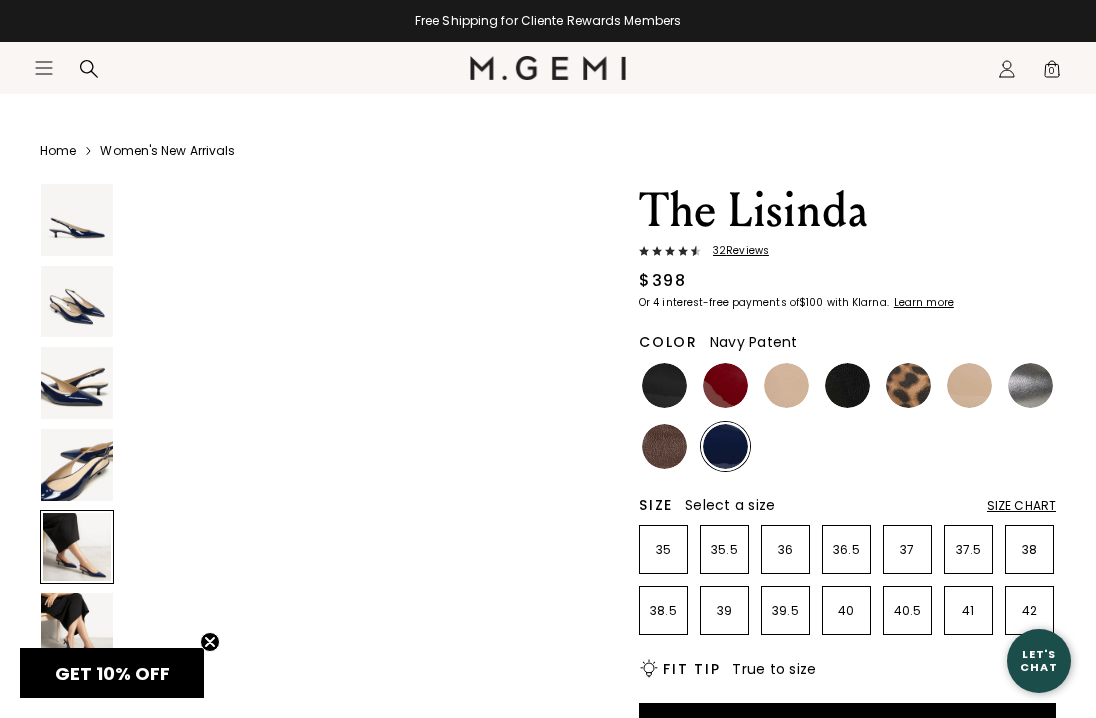 scroll, scrollTop: 2009, scrollLeft: 0, axis: vertical 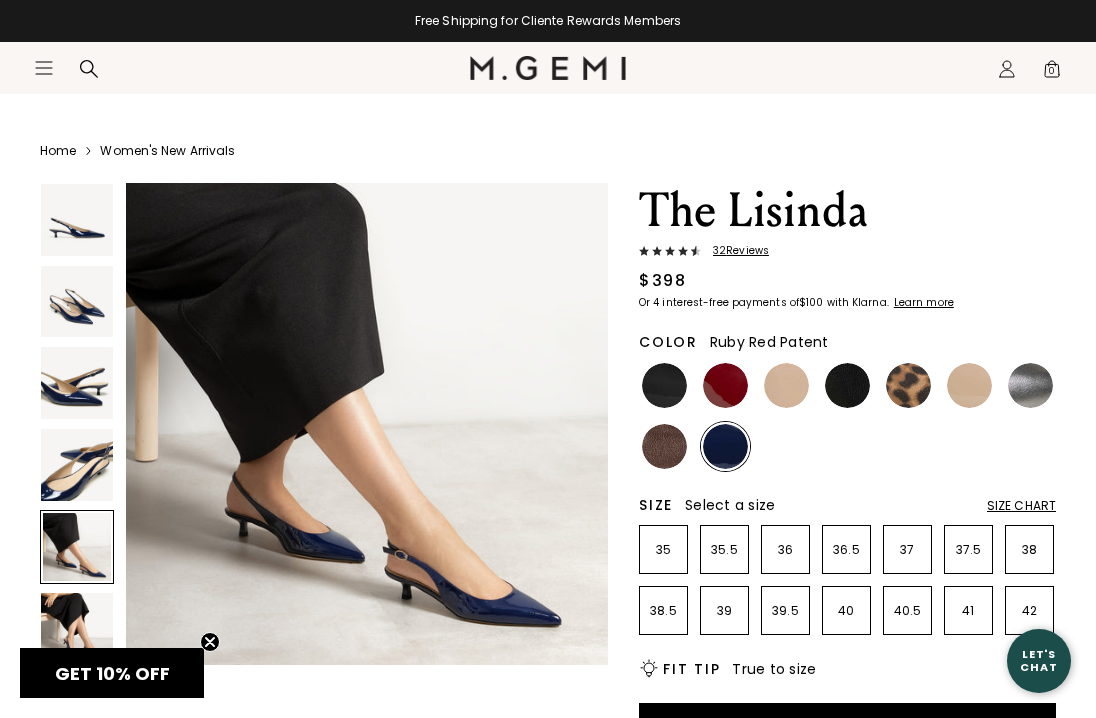 click at bounding box center (725, 385) 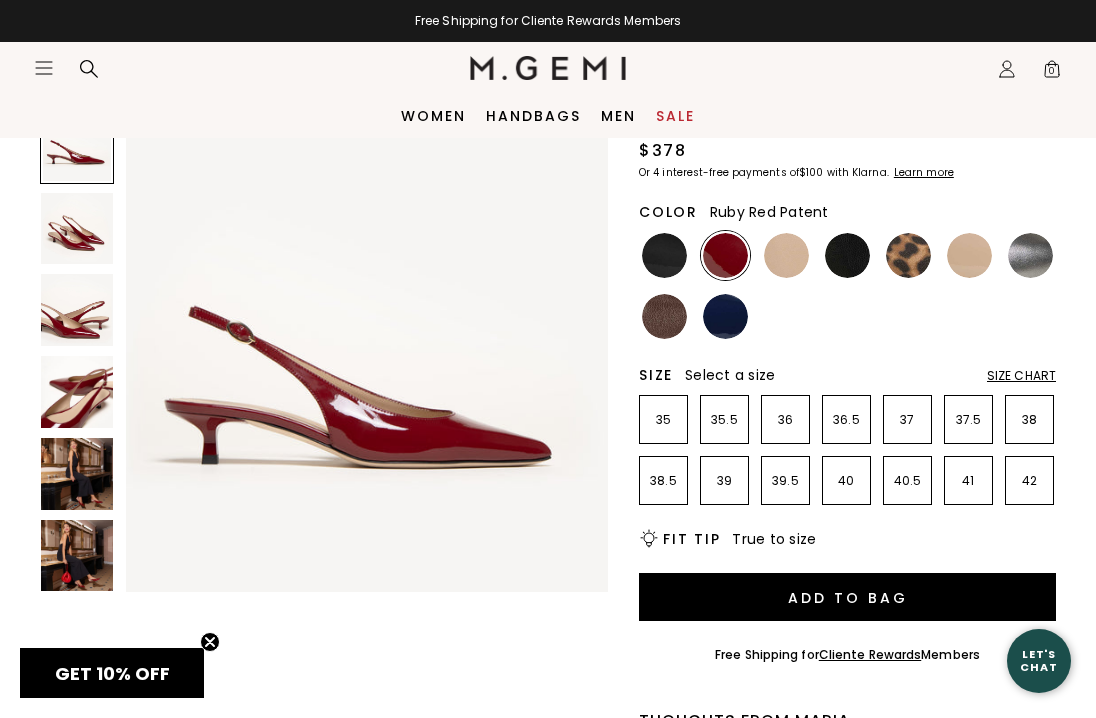 scroll, scrollTop: 108, scrollLeft: 0, axis: vertical 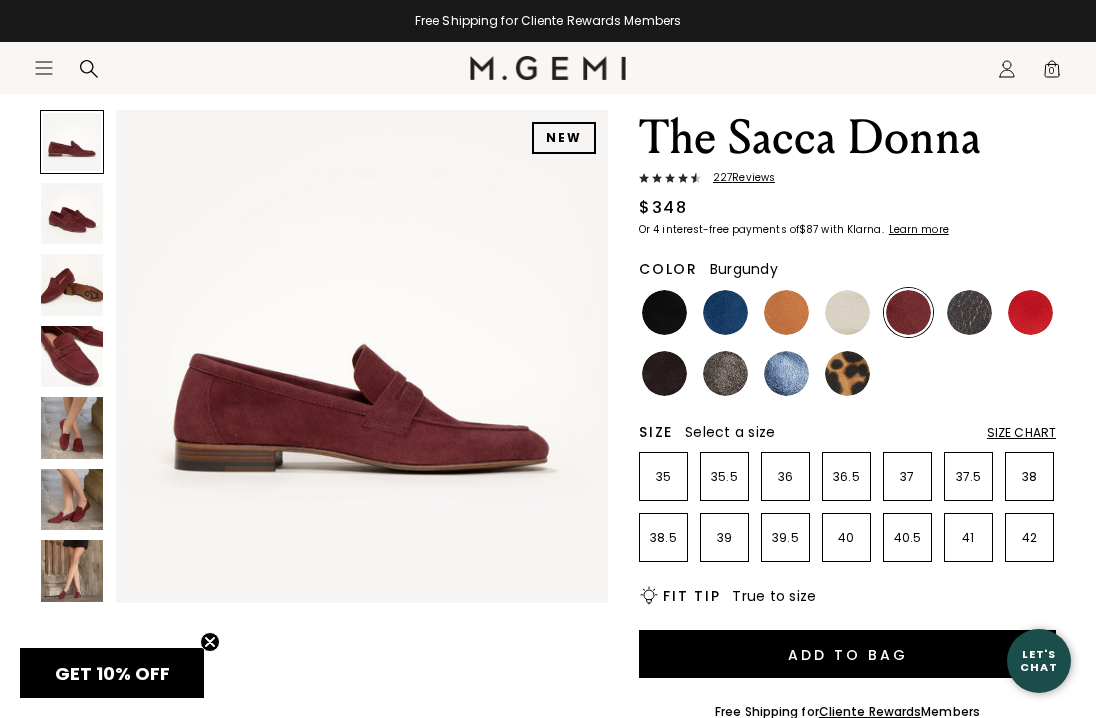 click at bounding box center (72, 357) 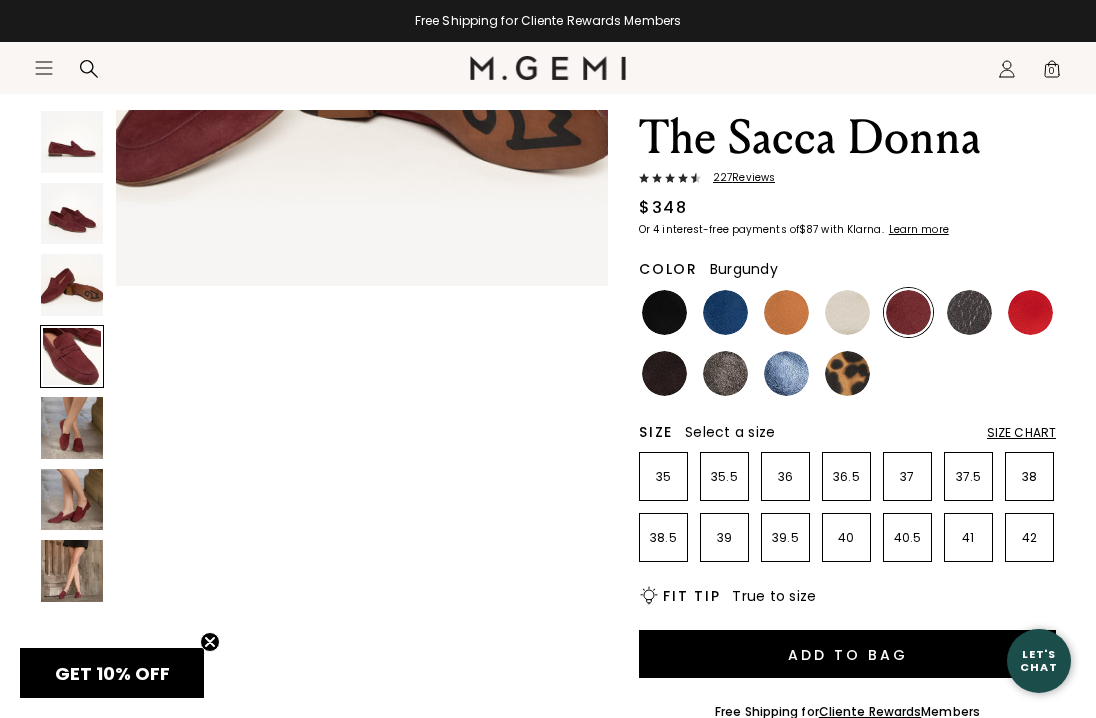scroll, scrollTop: 1538, scrollLeft: 0, axis: vertical 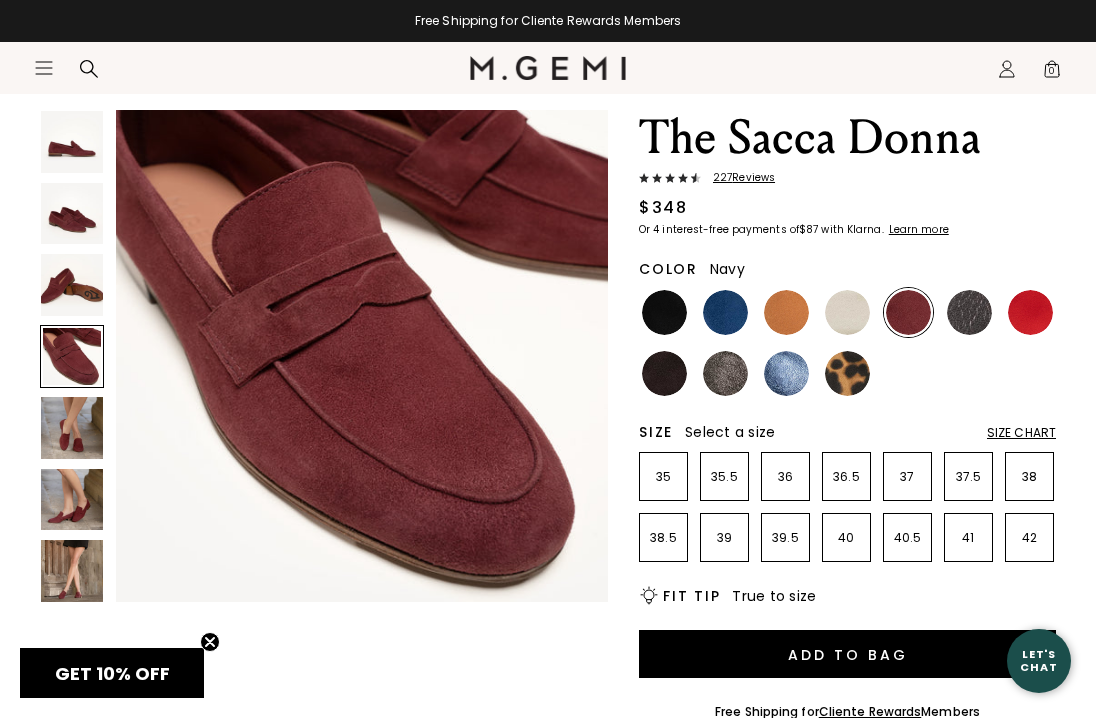 click at bounding box center [725, 312] 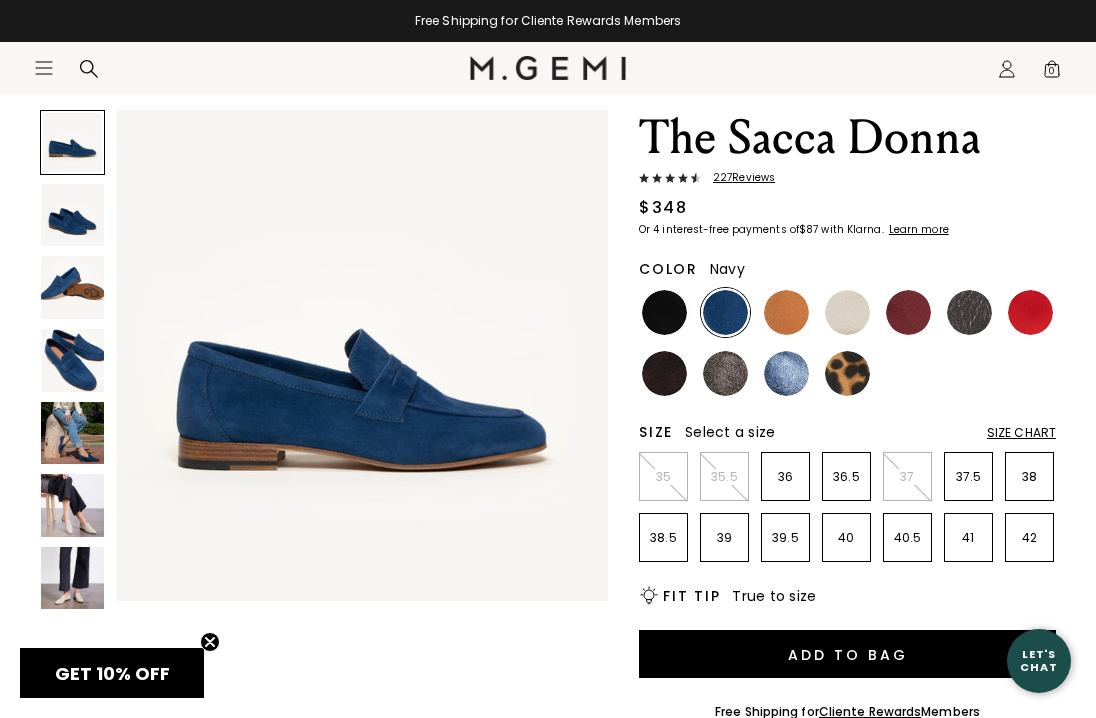 scroll, scrollTop: 0, scrollLeft: 0, axis: both 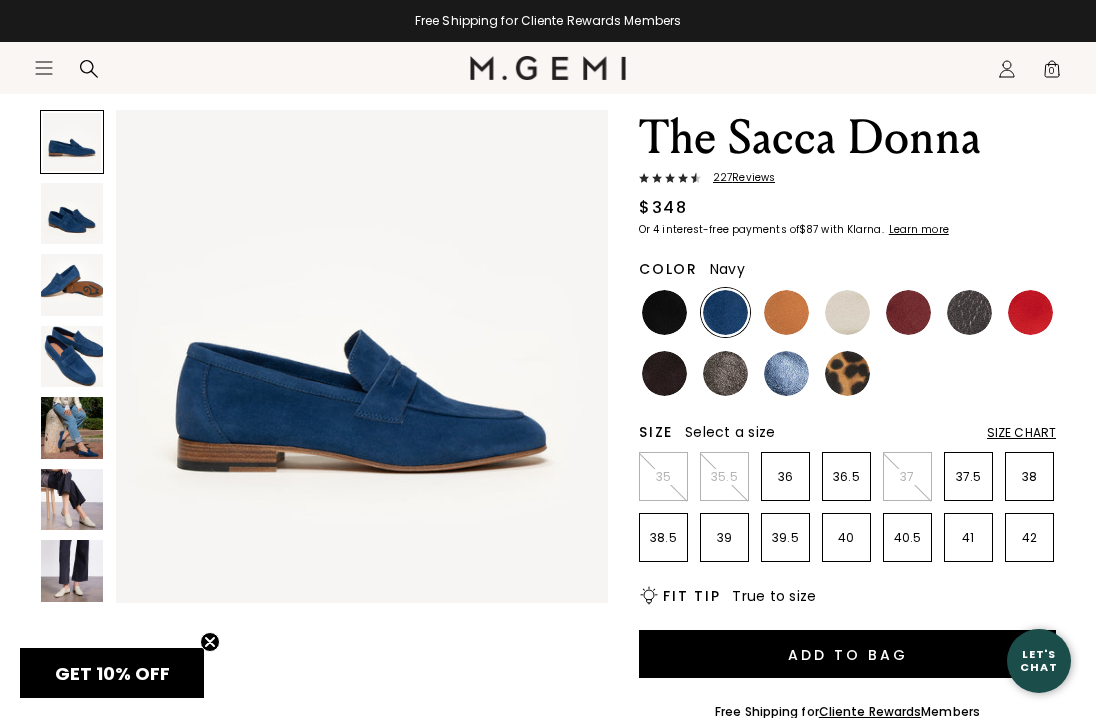 click at bounding box center [1030, 312] 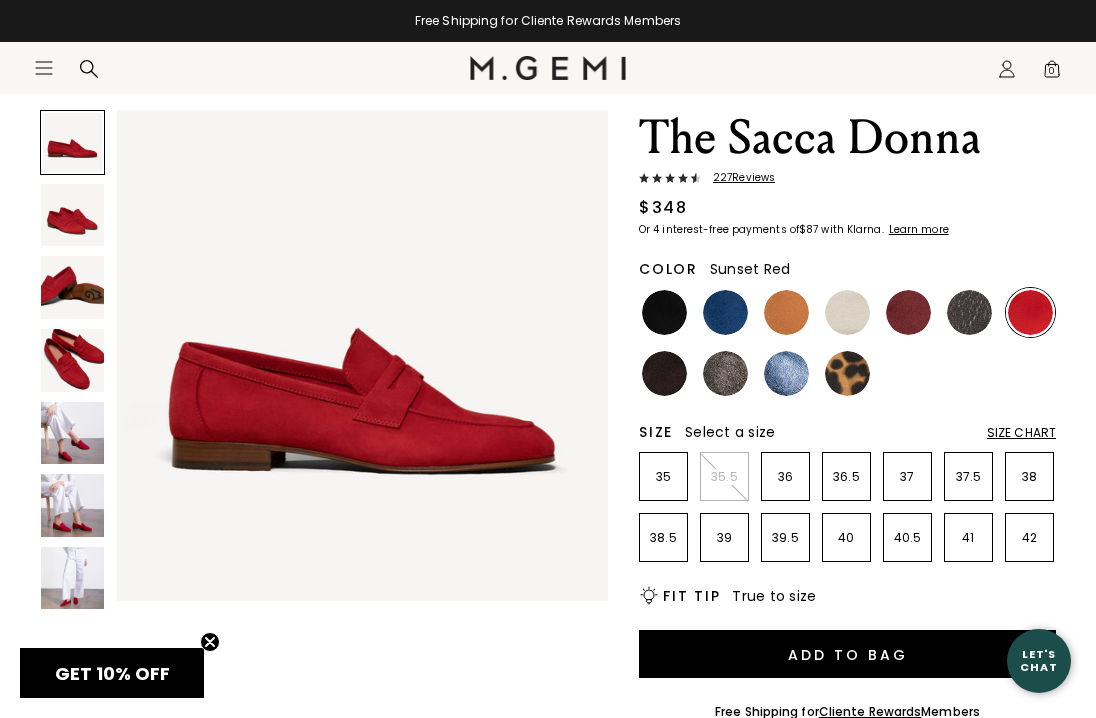 scroll, scrollTop: 0, scrollLeft: 0, axis: both 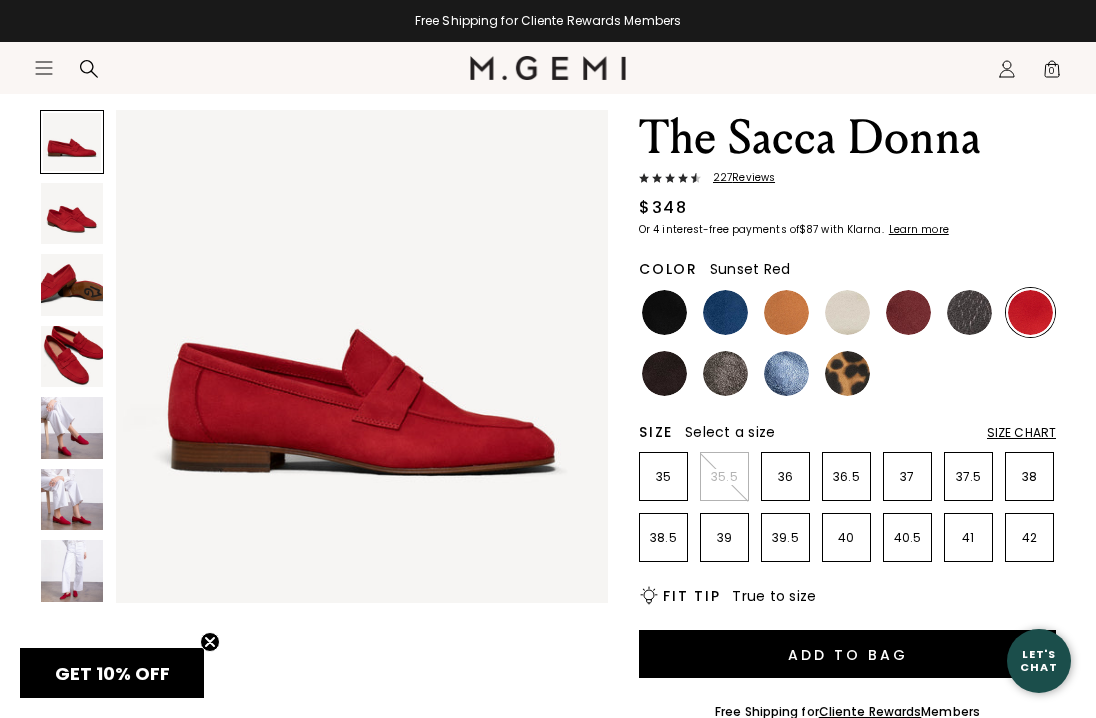 click at bounding box center (72, 428) 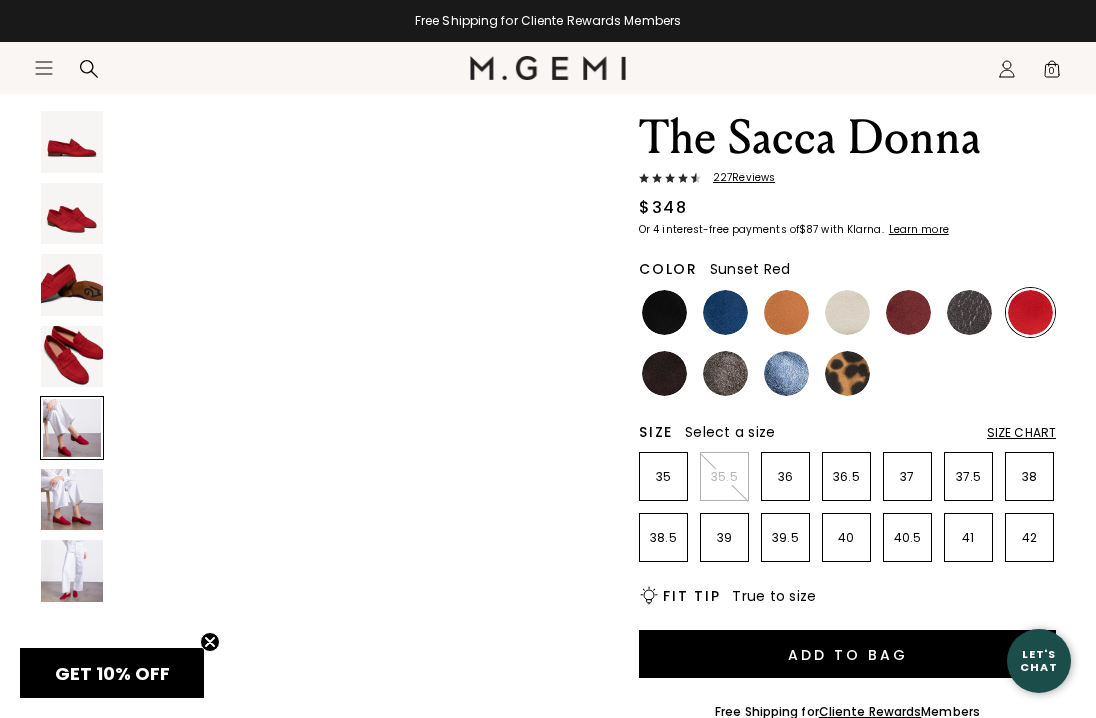 scroll, scrollTop: 2050, scrollLeft: 0, axis: vertical 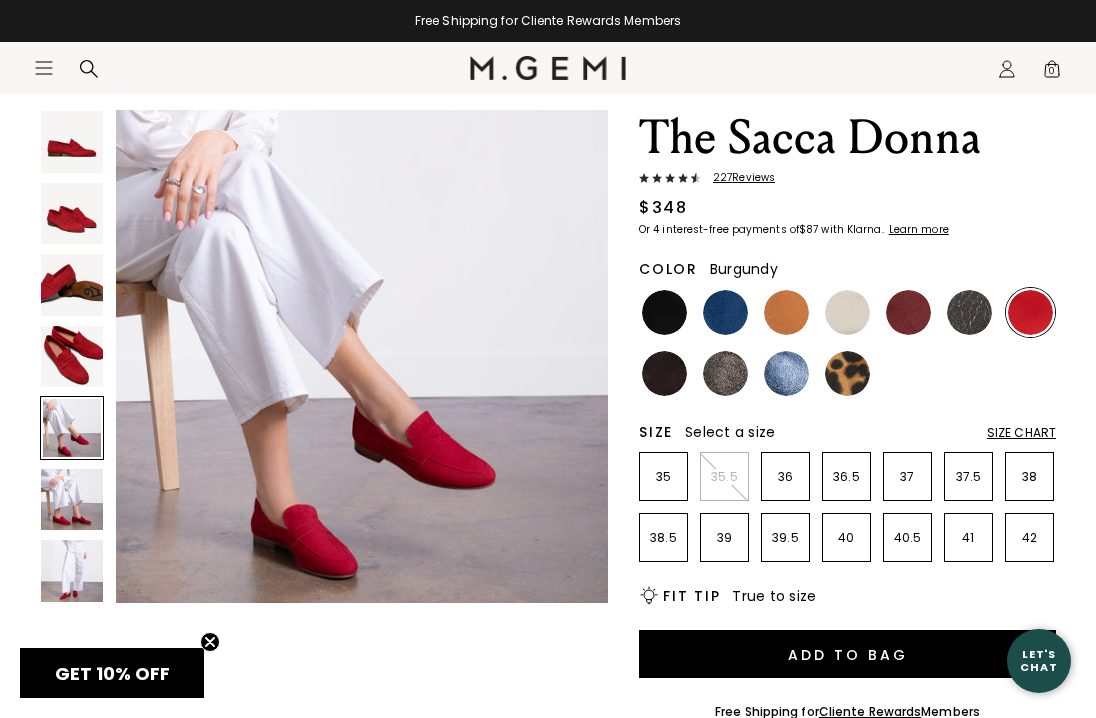 click at bounding box center [908, 312] 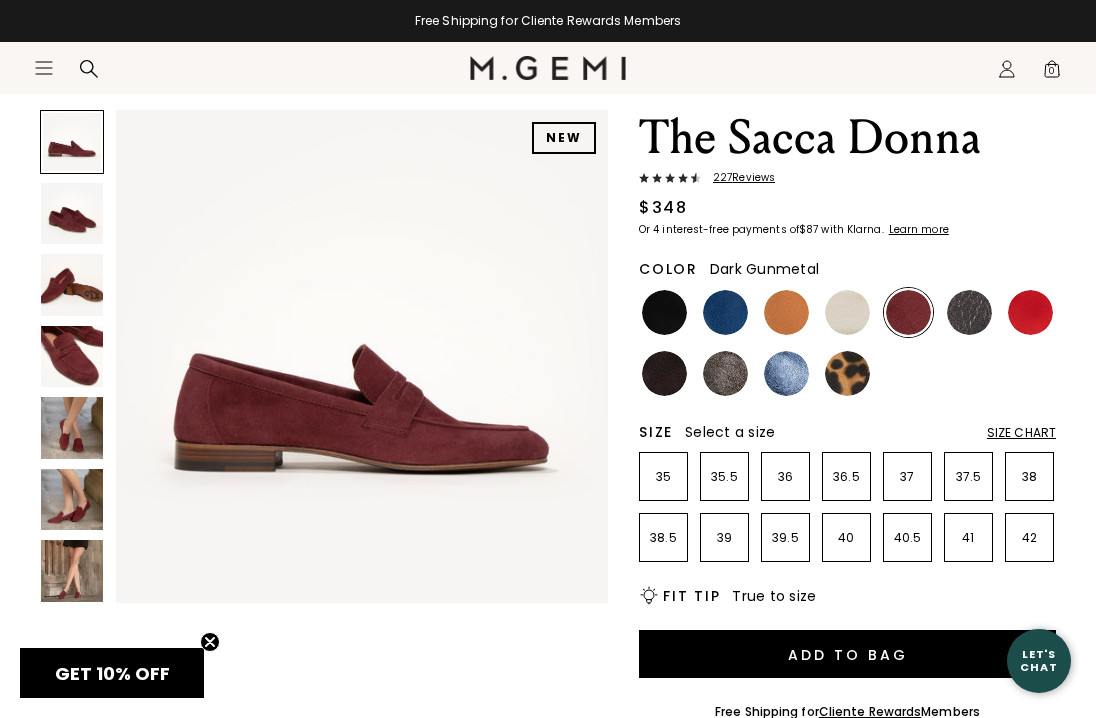 click at bounding box center (969, 312) 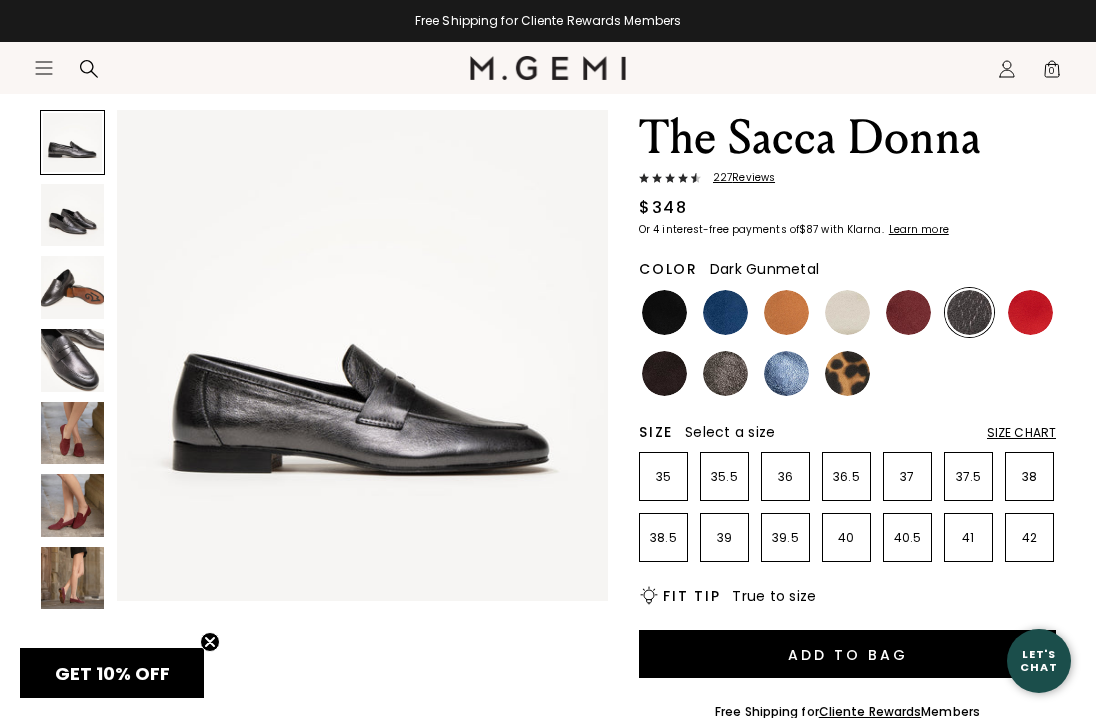 scroll, scrollTop: 0, scrollLeft: 0, axis: both 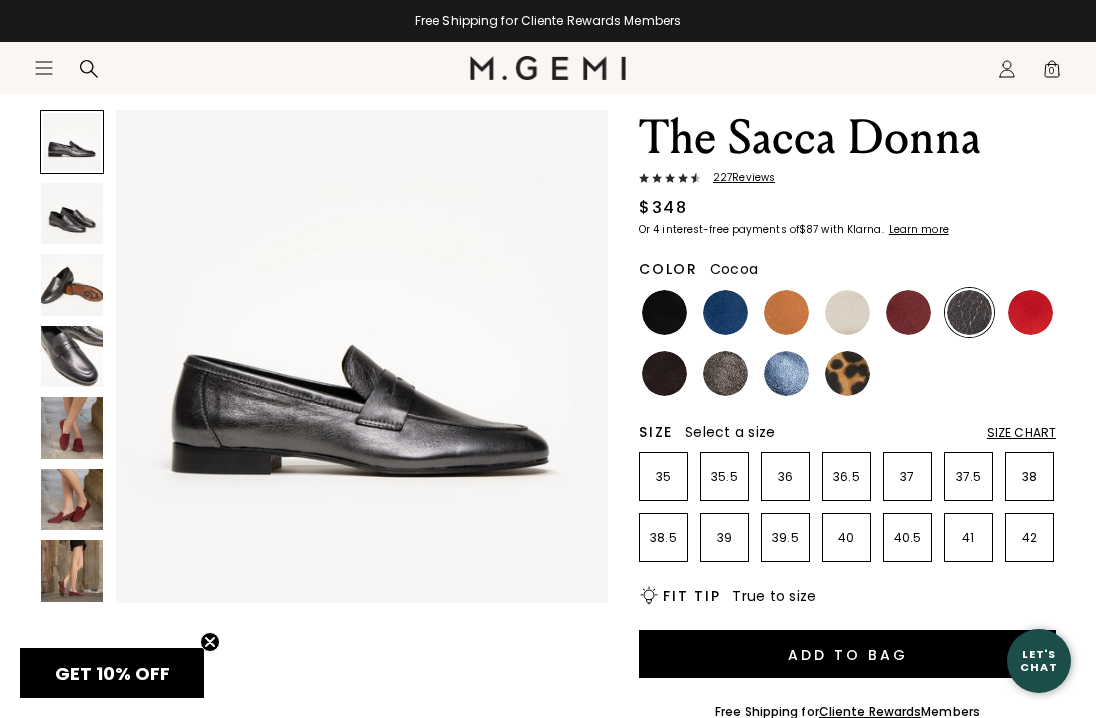 click at bounding box center (725, 373) 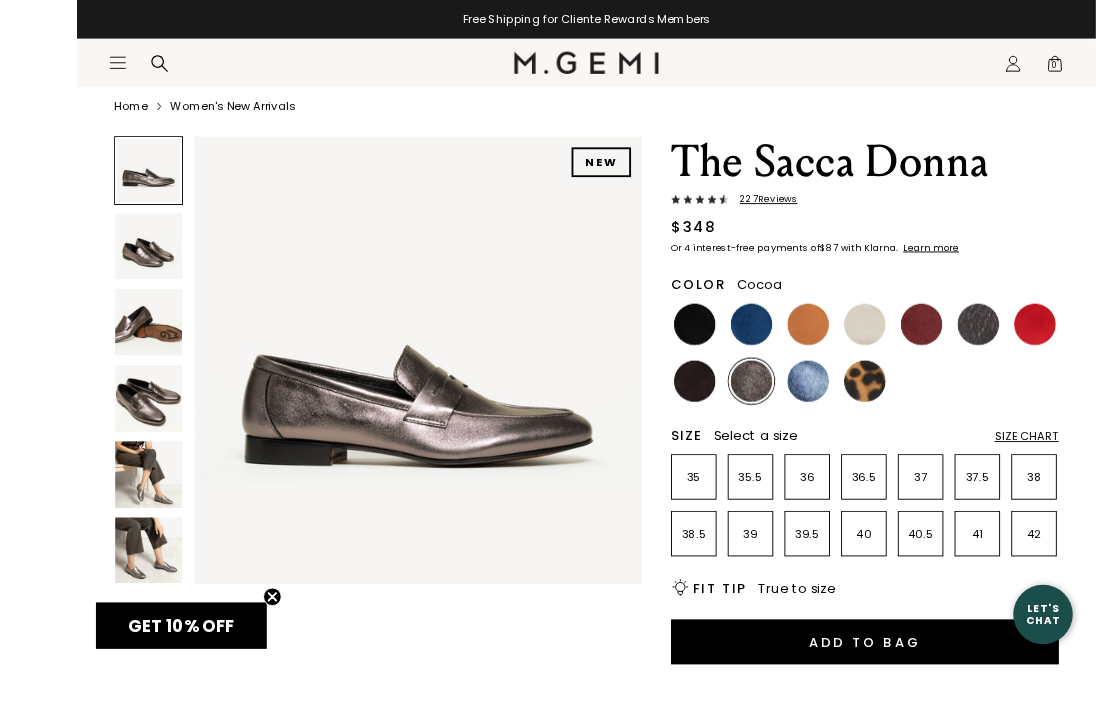 scroll, scrollTop: 146, scrollLeft: 0, axis: vertical 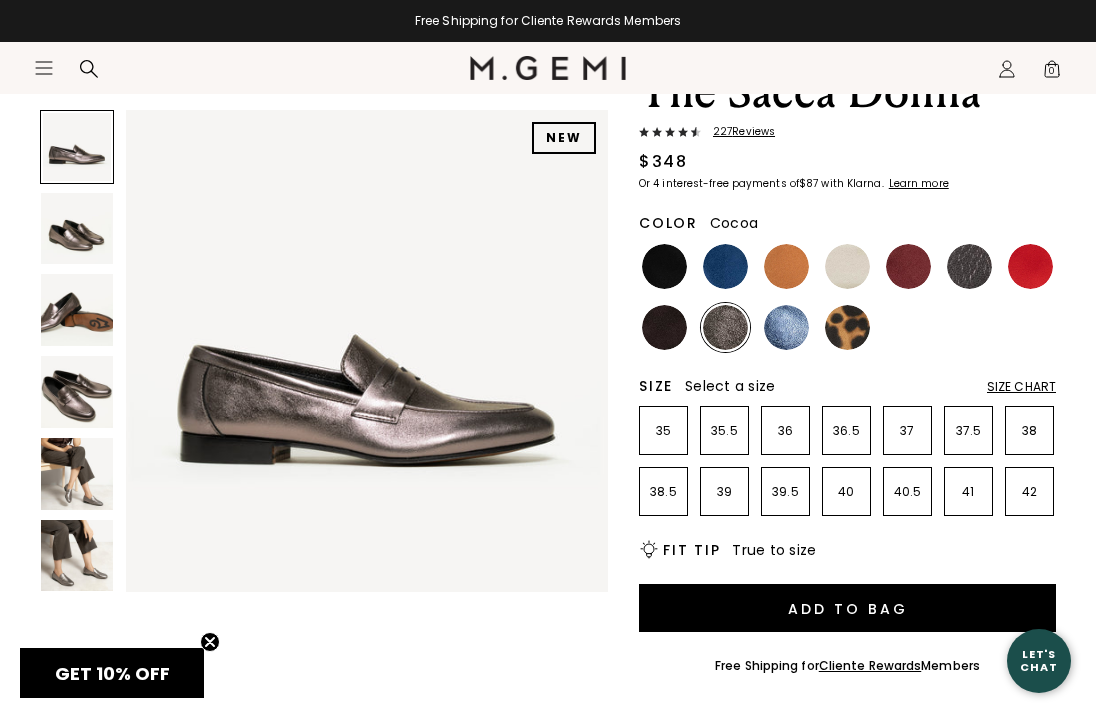 click at bounding box center (664, 327) 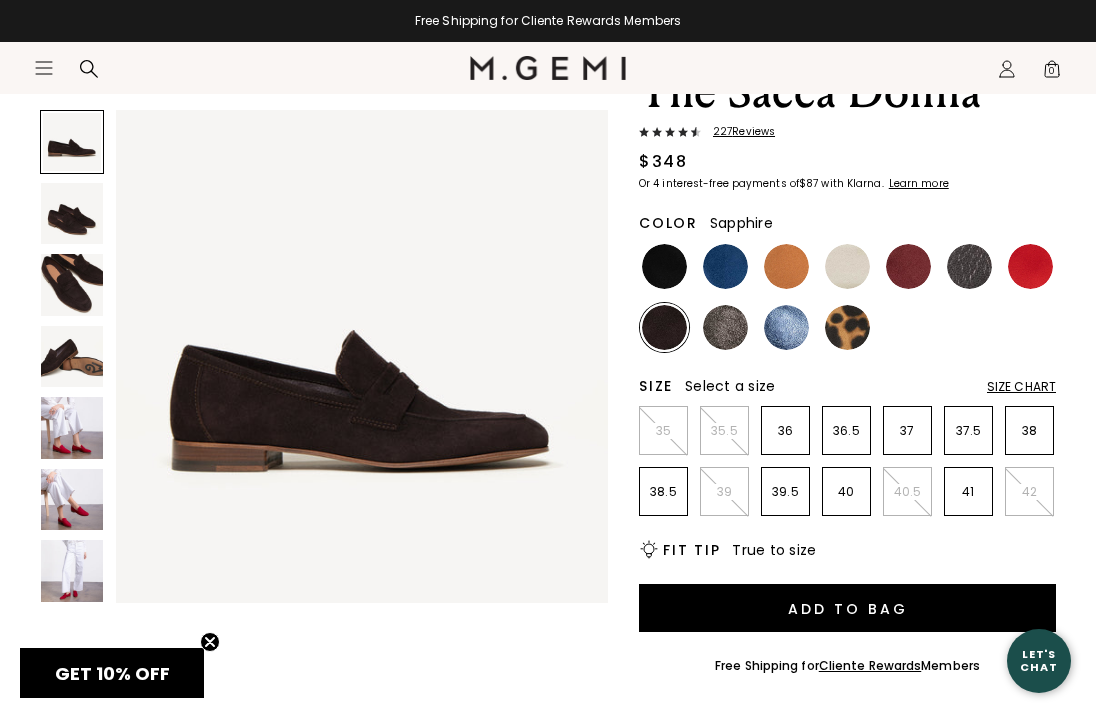 click at bounding box center [786, 327] 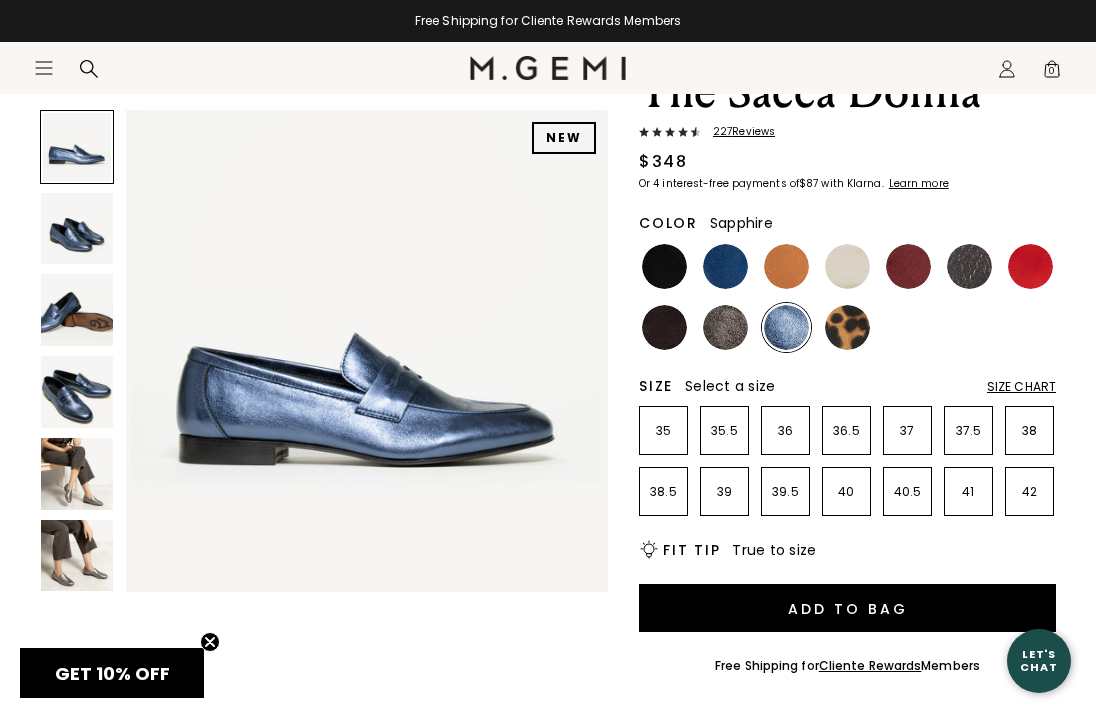 click at bounding box center [847, 327] 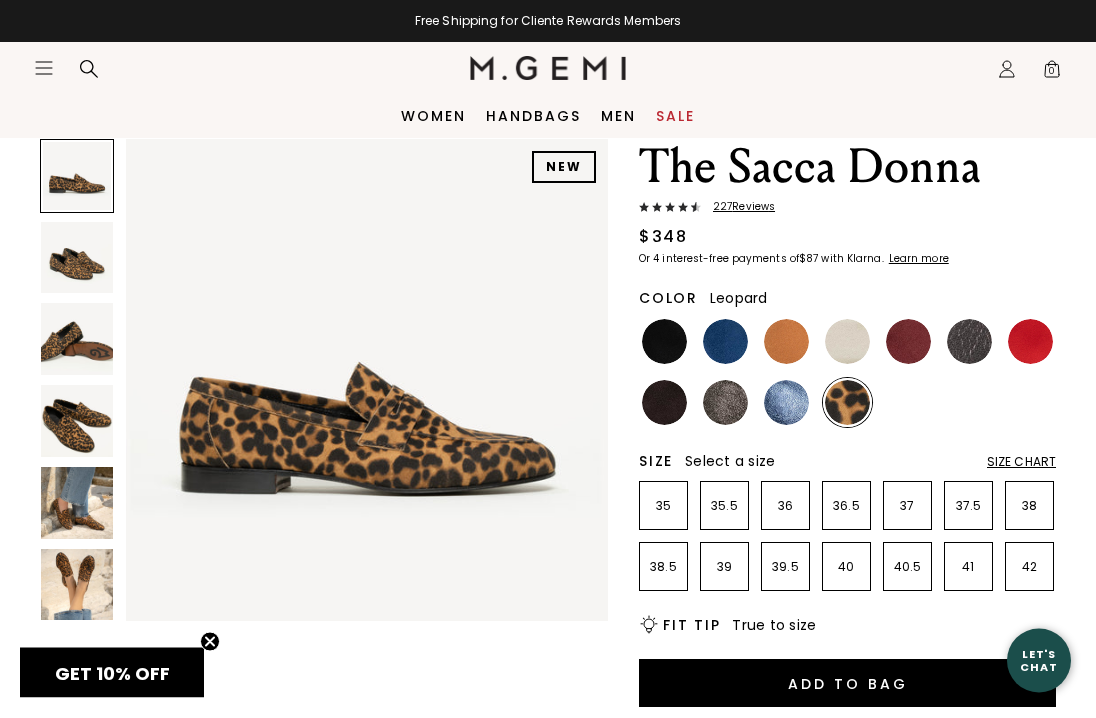 scroll, scrollTop: 70, scrollLeft: 0, axis: vertical 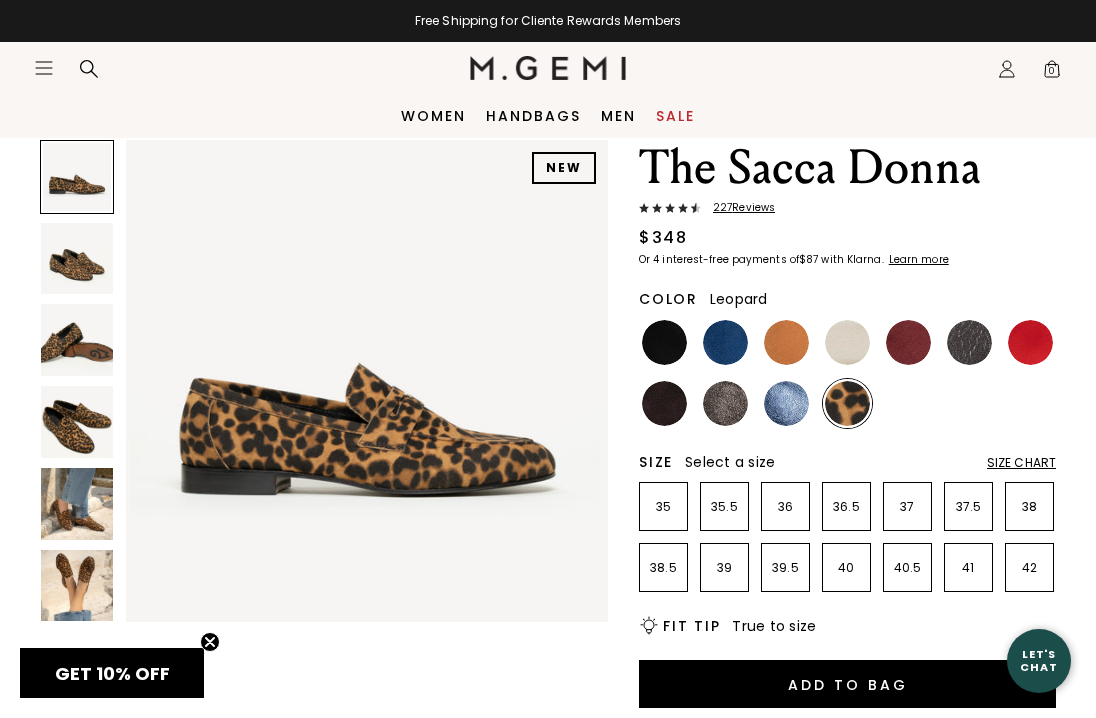 click at bounding box center (908, 342) 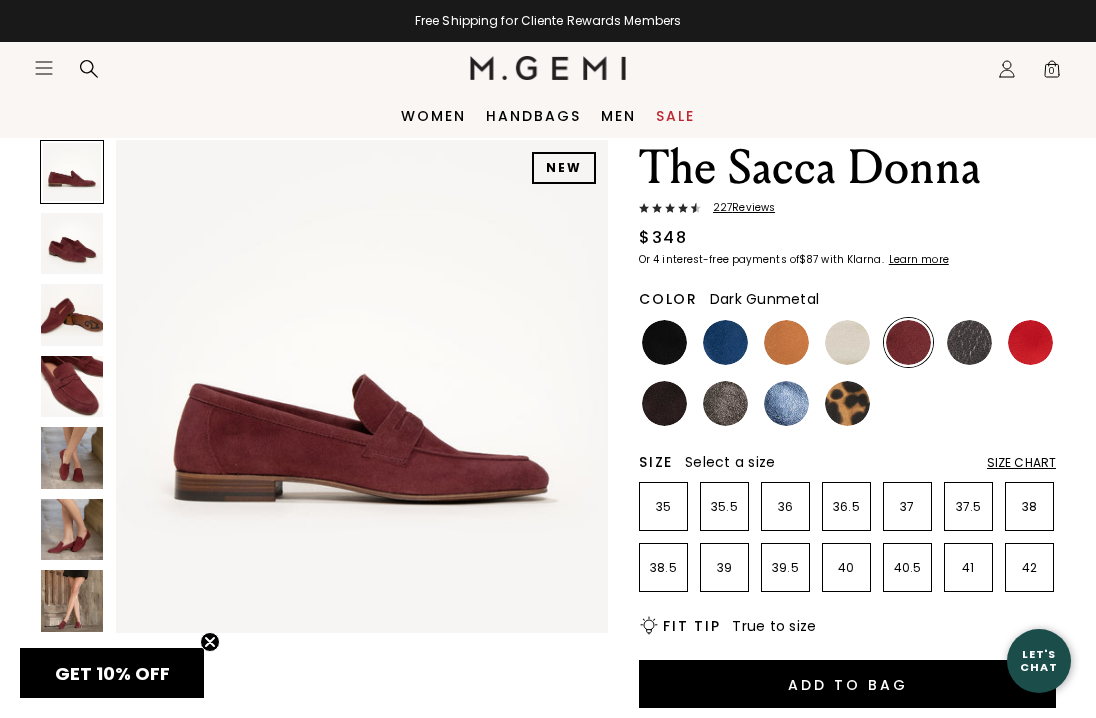 click at bounding box center (969, 342) 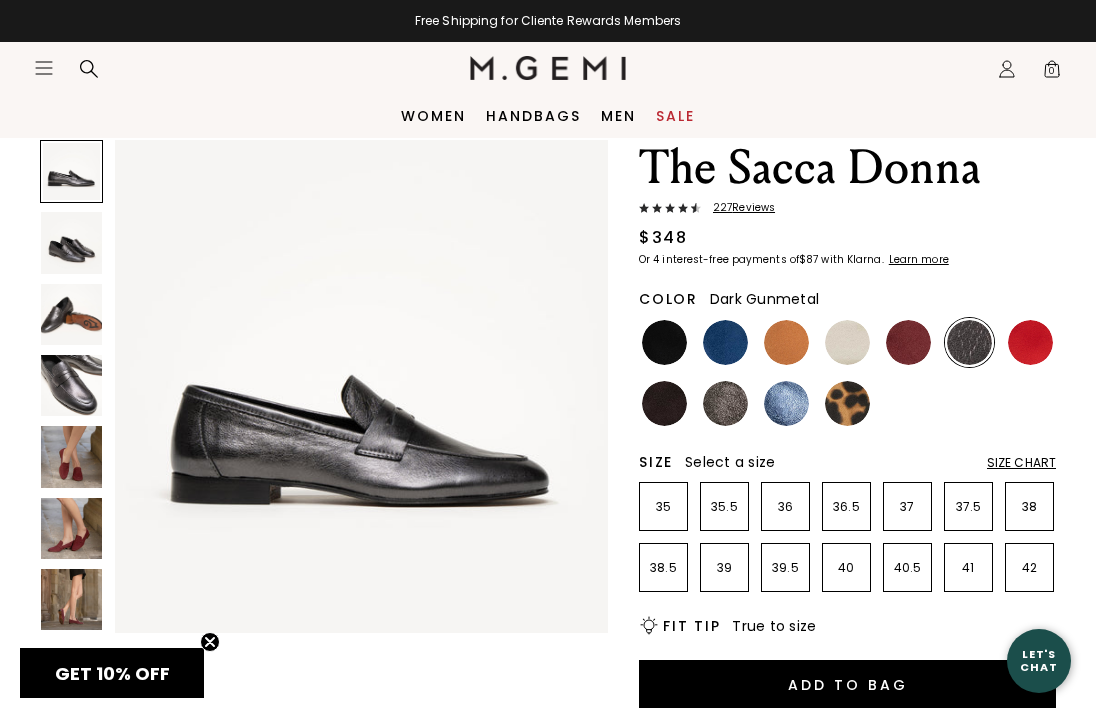 click at bounding box center (1030, 342) 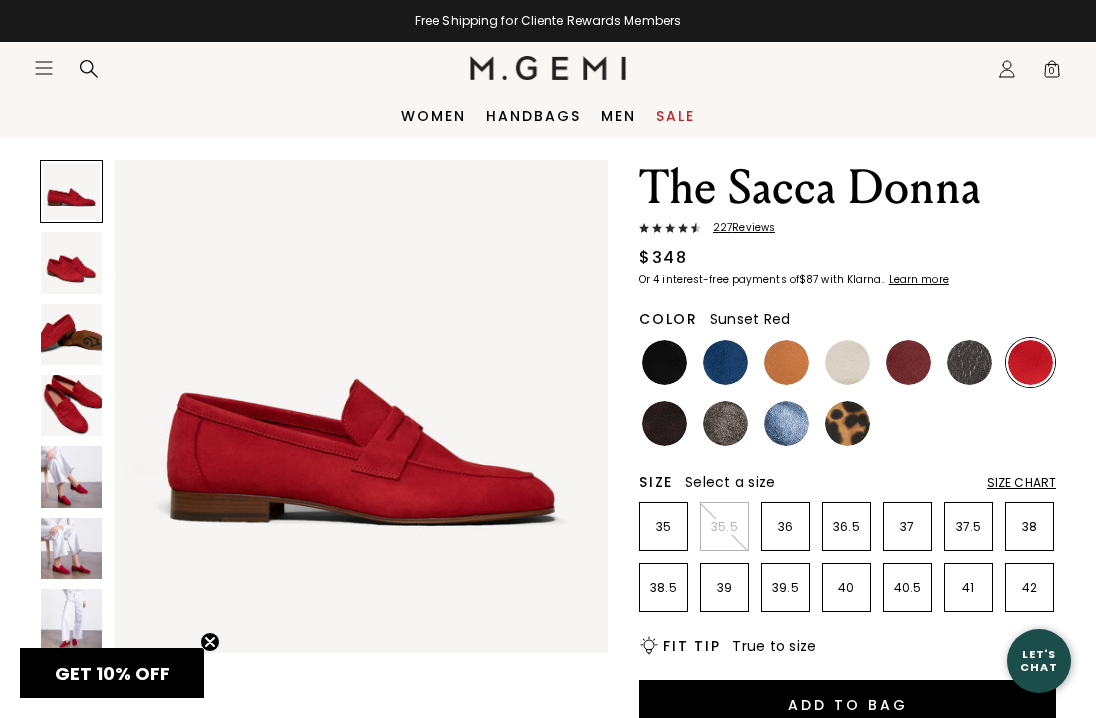 scroll, scrollTop: 10, scrollLeft: 0, axis: vertical 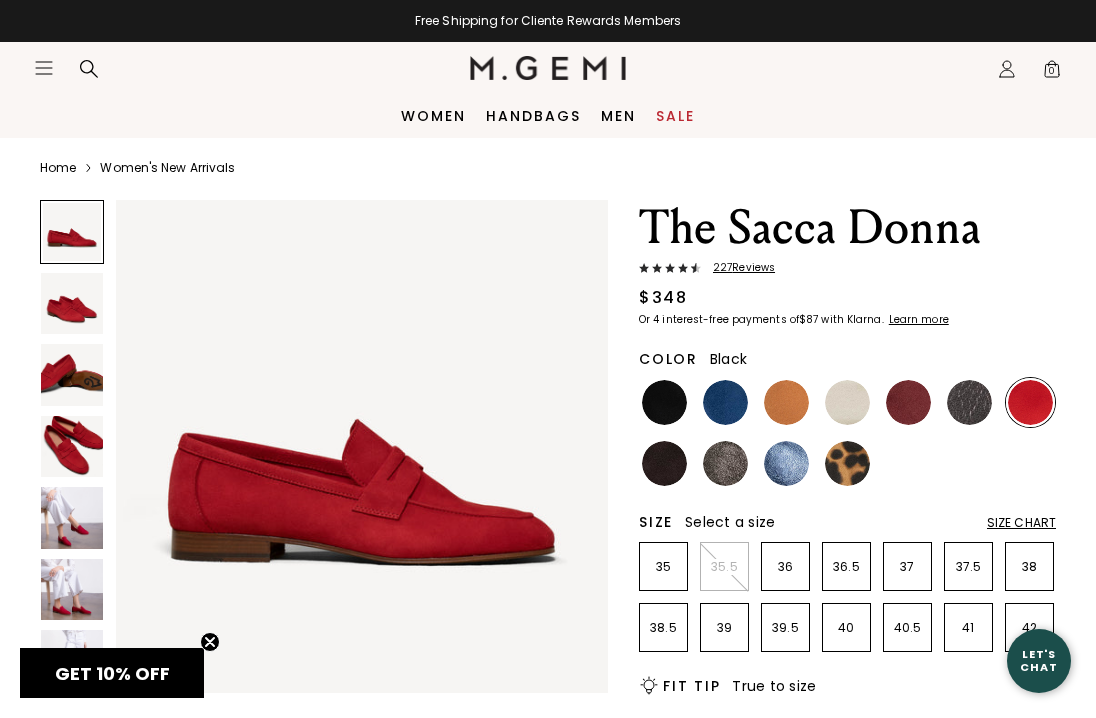 click at bounding box center (664, 402) 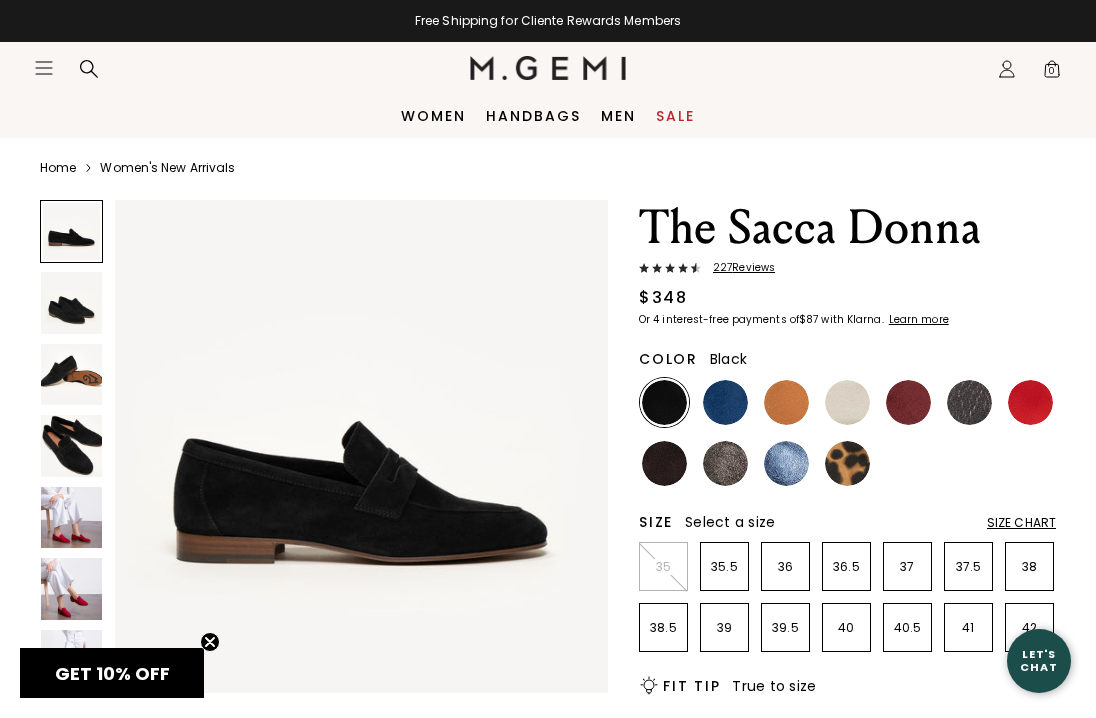 click at bounding box center [725, 402] 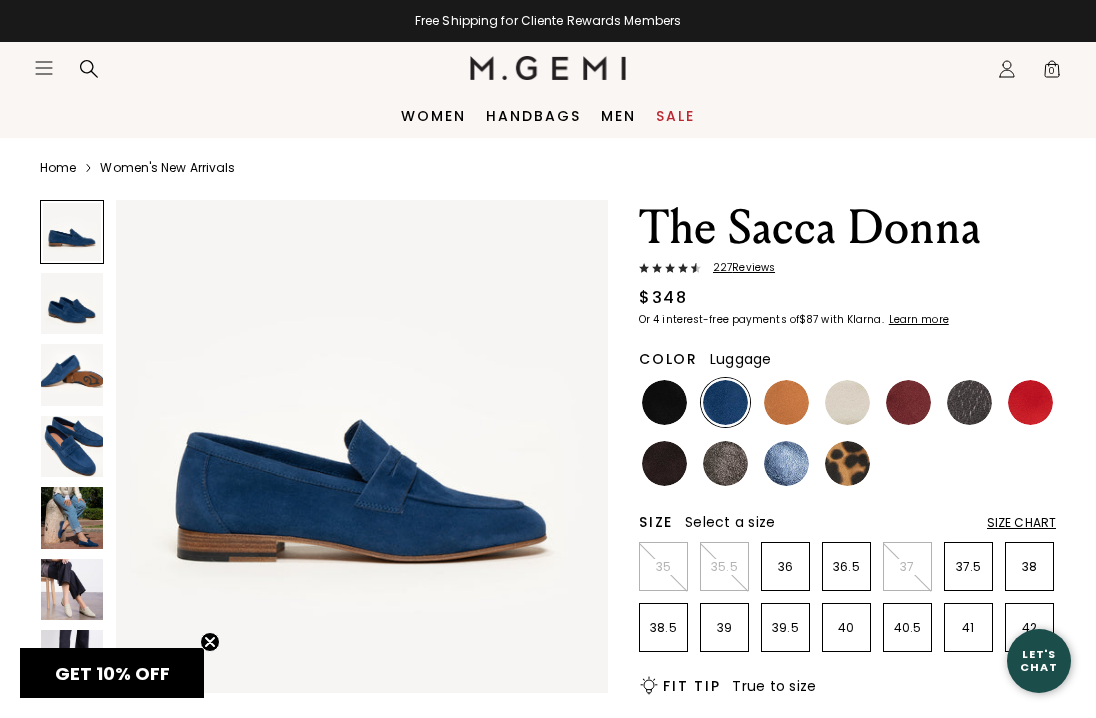 click at bounding box center (786, 402) 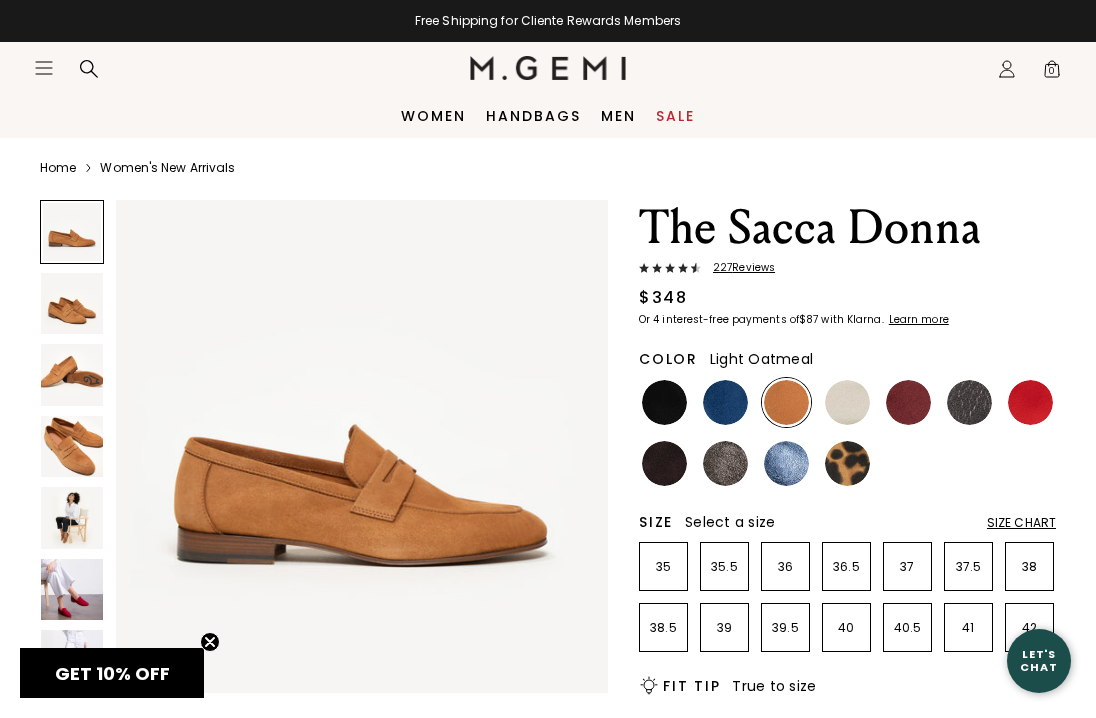 click at bounding box center [847, 402] 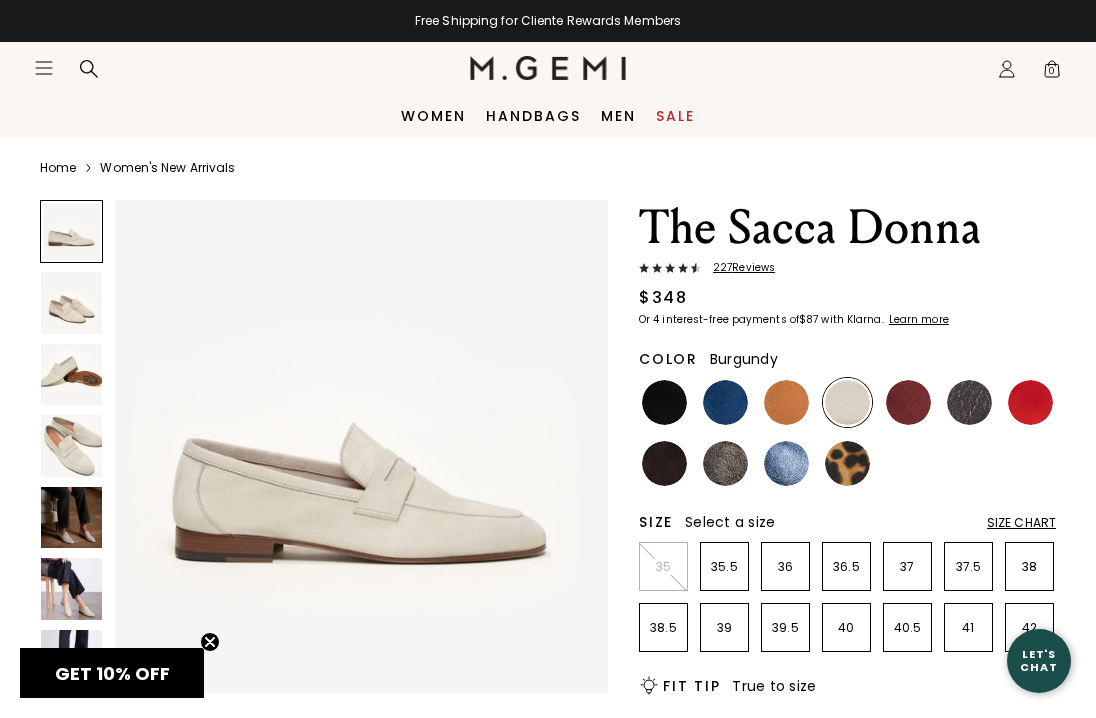 click at bounding box center (908, 402) 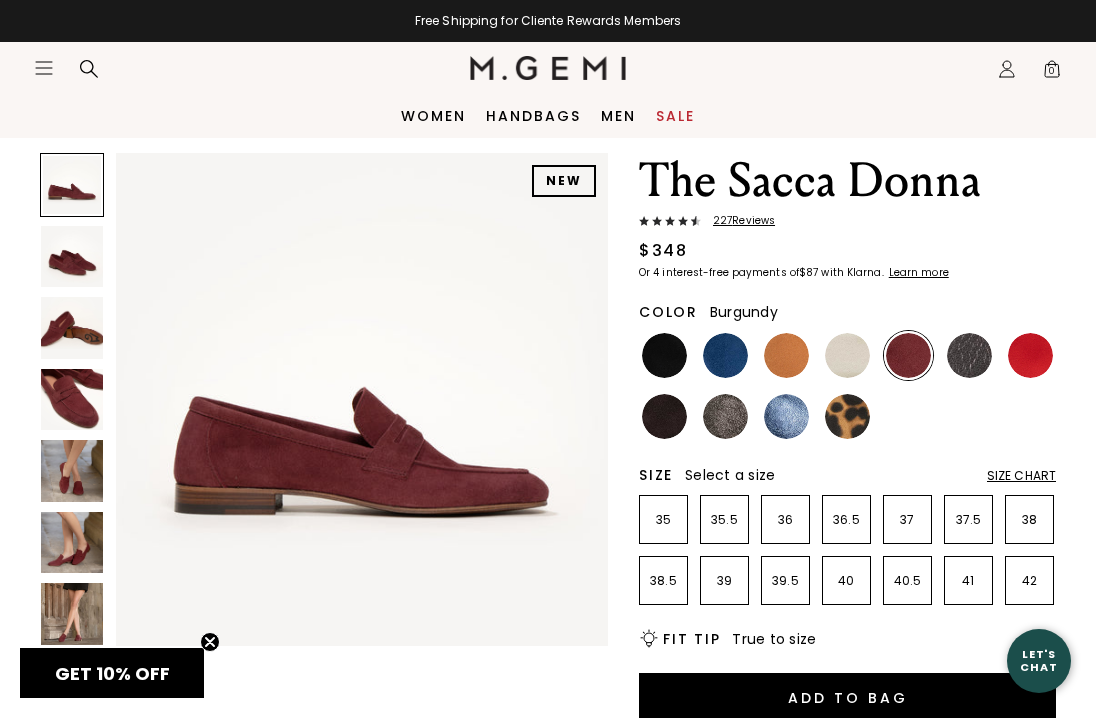 scroll, scrollTop: 47, scrollLeft: 0, axis: vertical 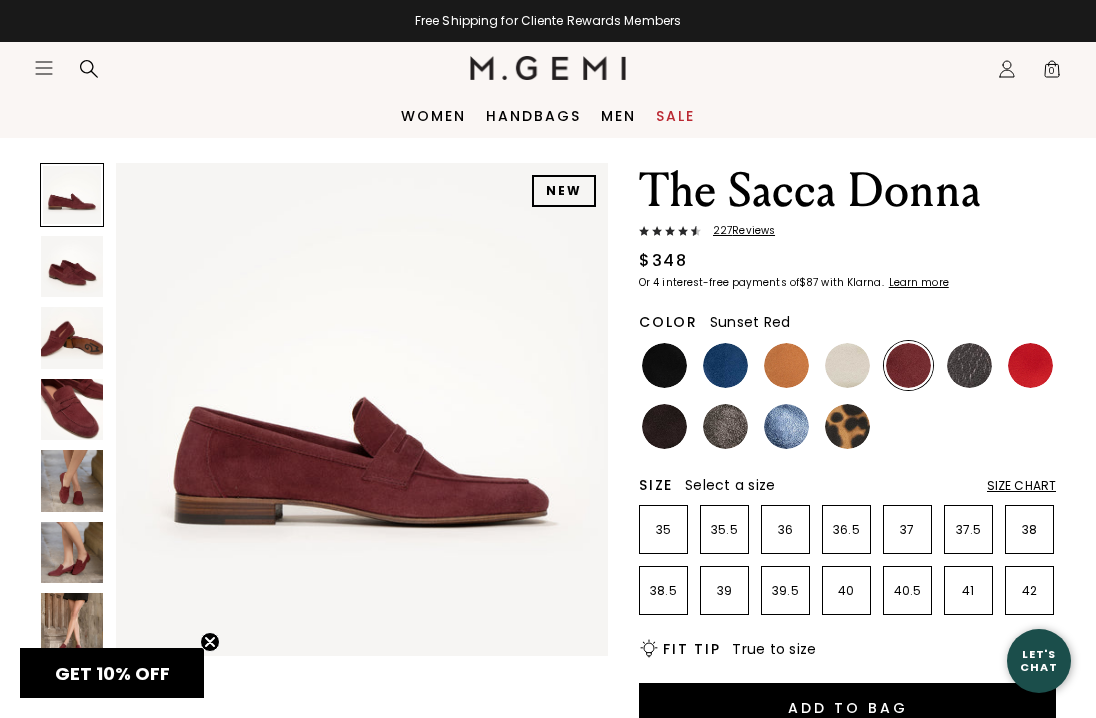 click at bounding box center [1030, 365] 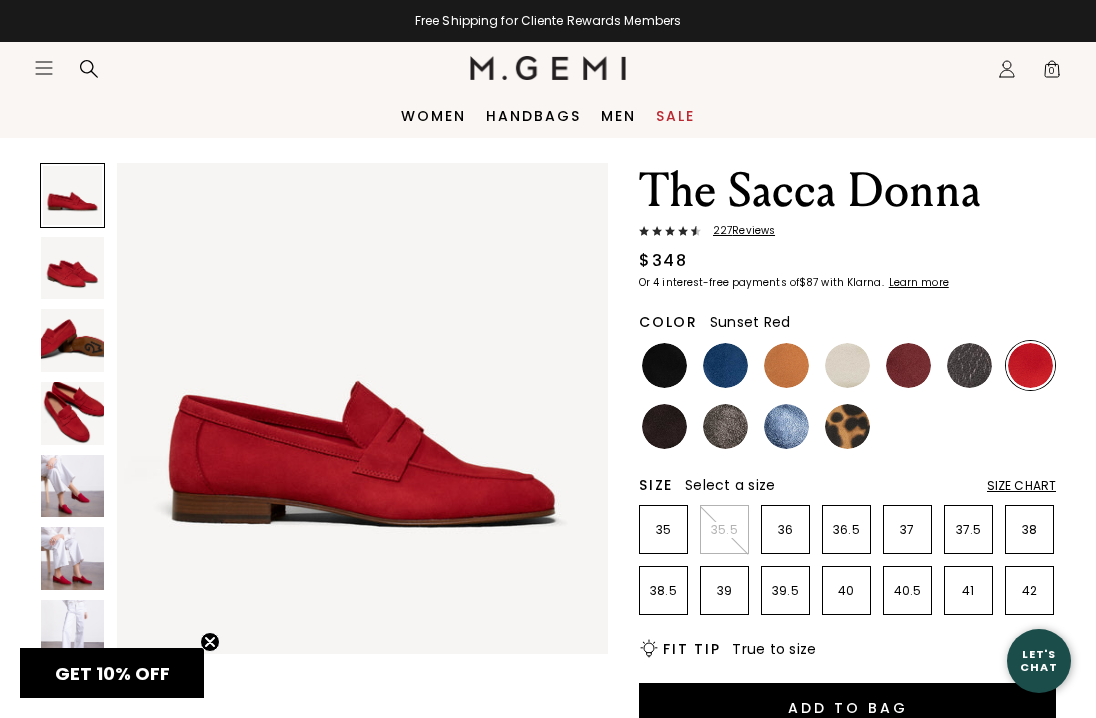 scroll, scrollTop: 0, scrollLeft: 0, axis: both 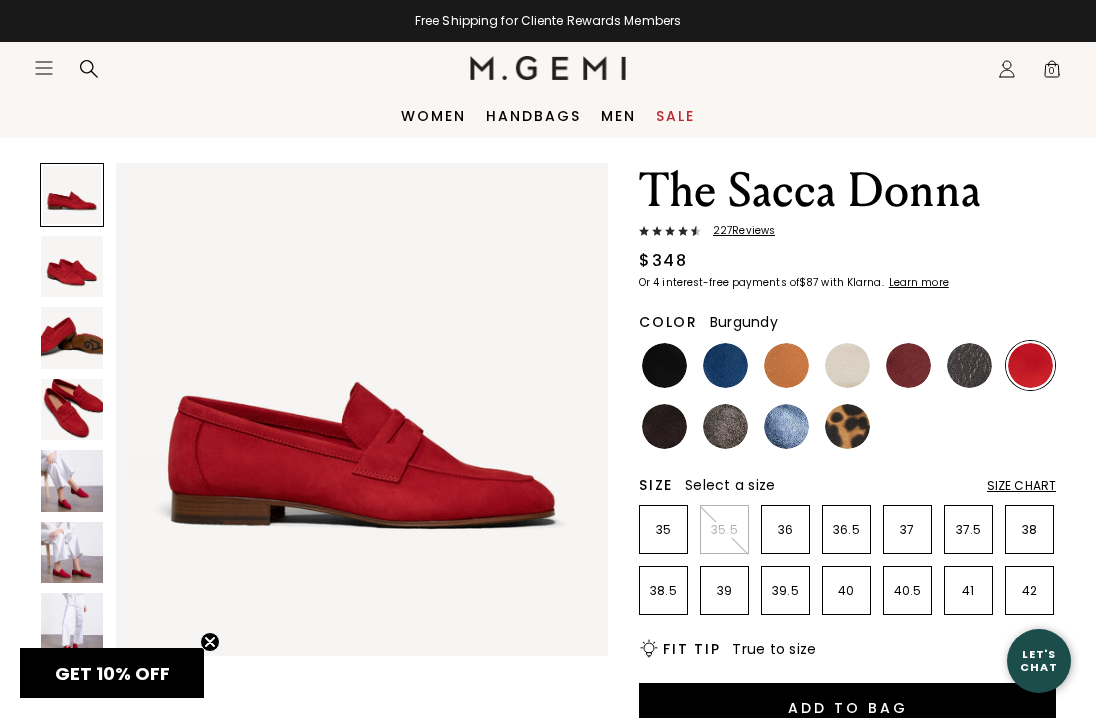 click at bounding box center [908, 365] 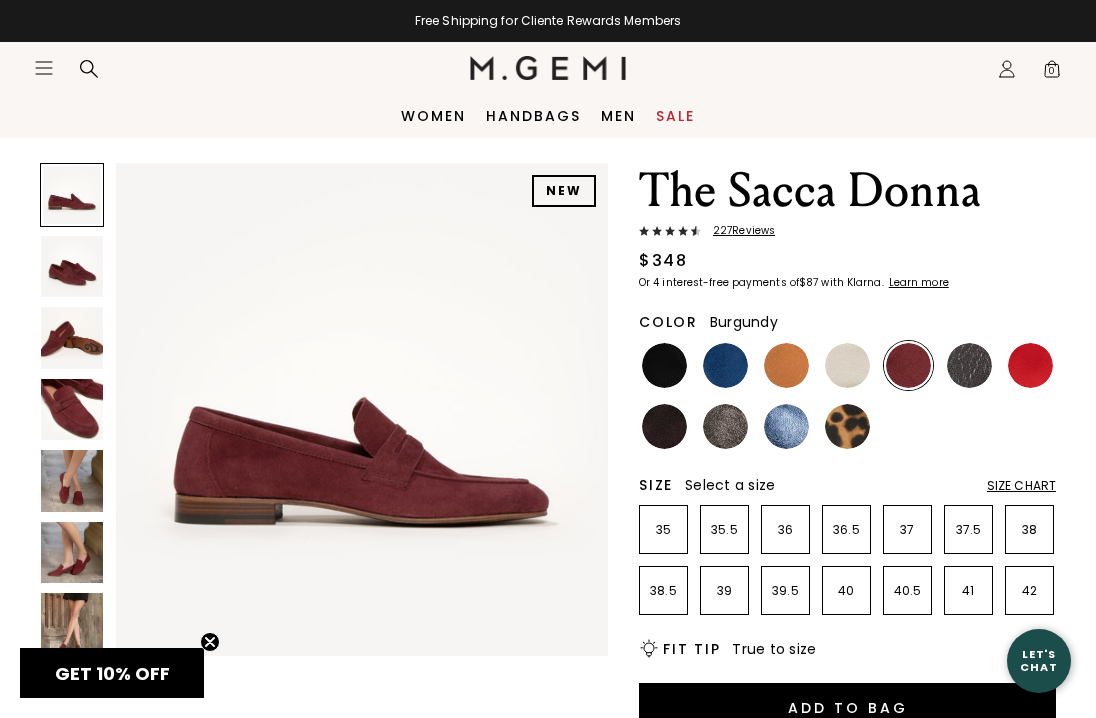 click at bounding box center [664, 426] 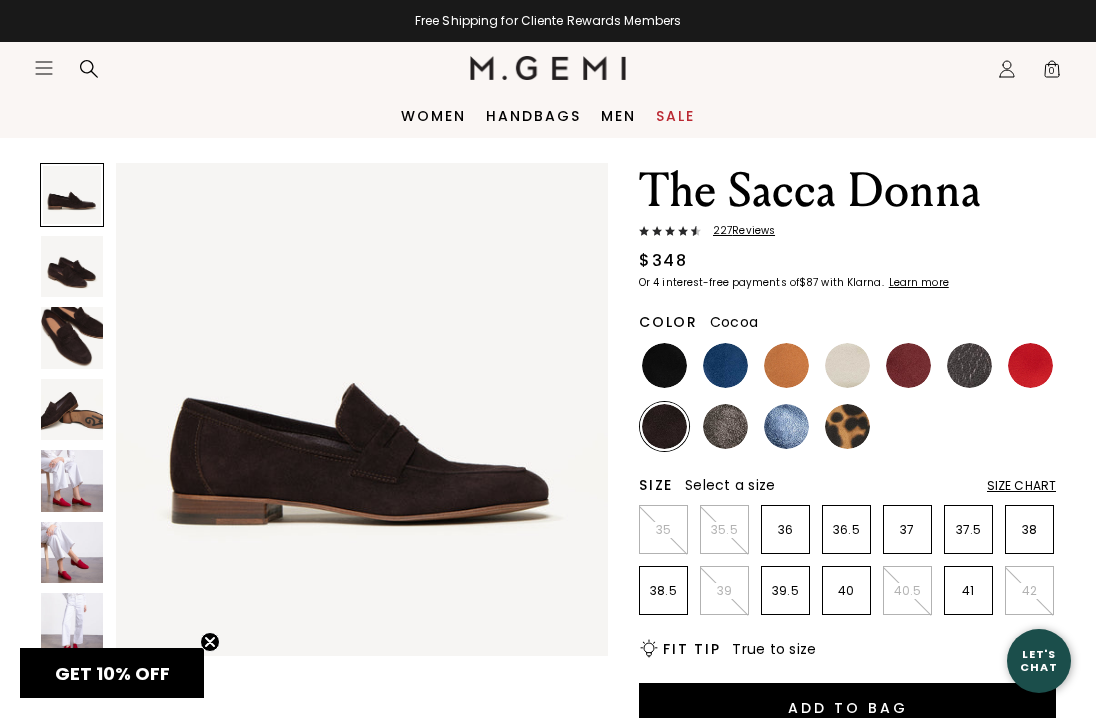 click at bounding box center (725, 426) 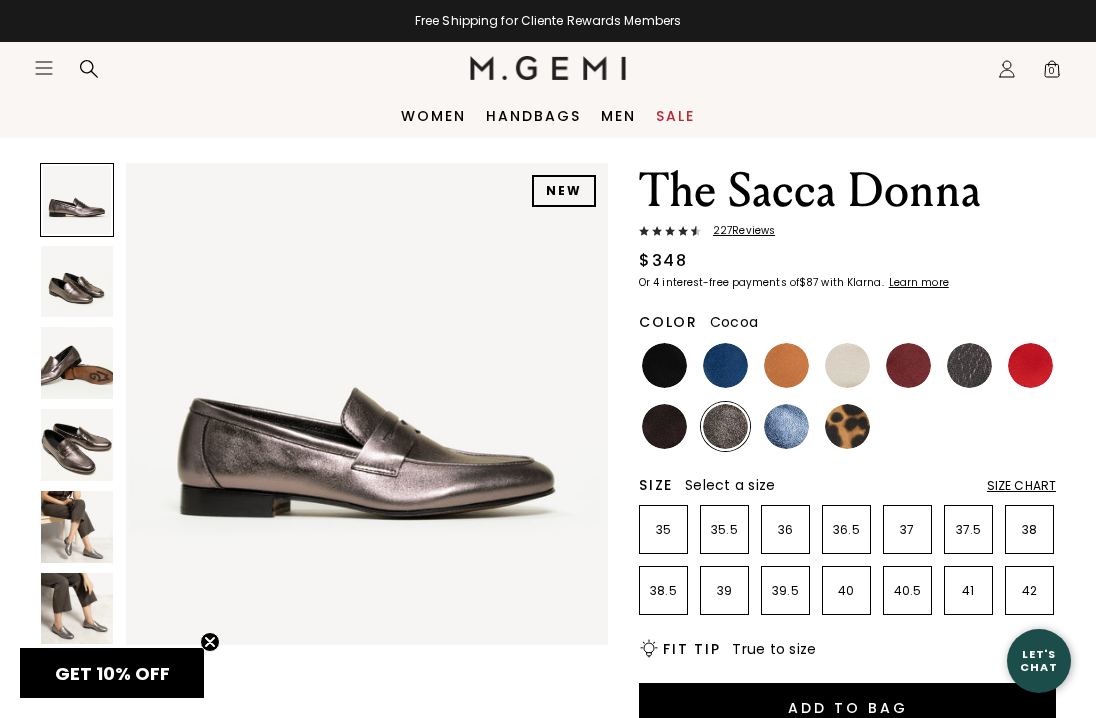 click at bounding box center (77, 527) 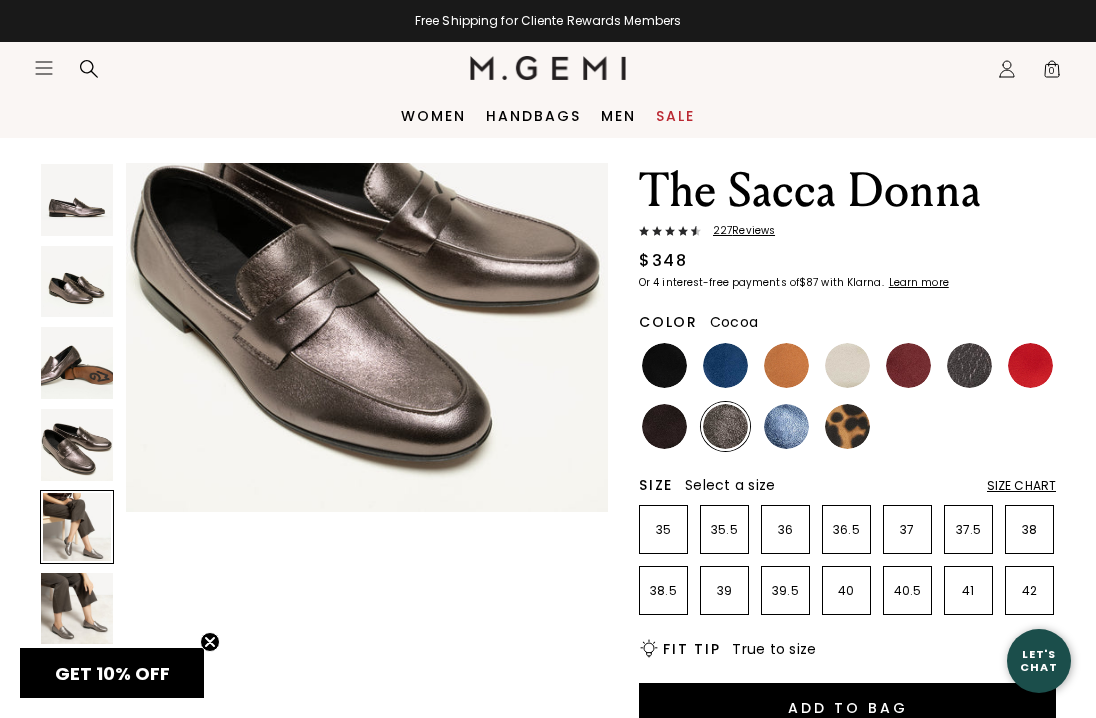 scroll, scrollTop: 2009, scrollLeft: 0, axis: vertical 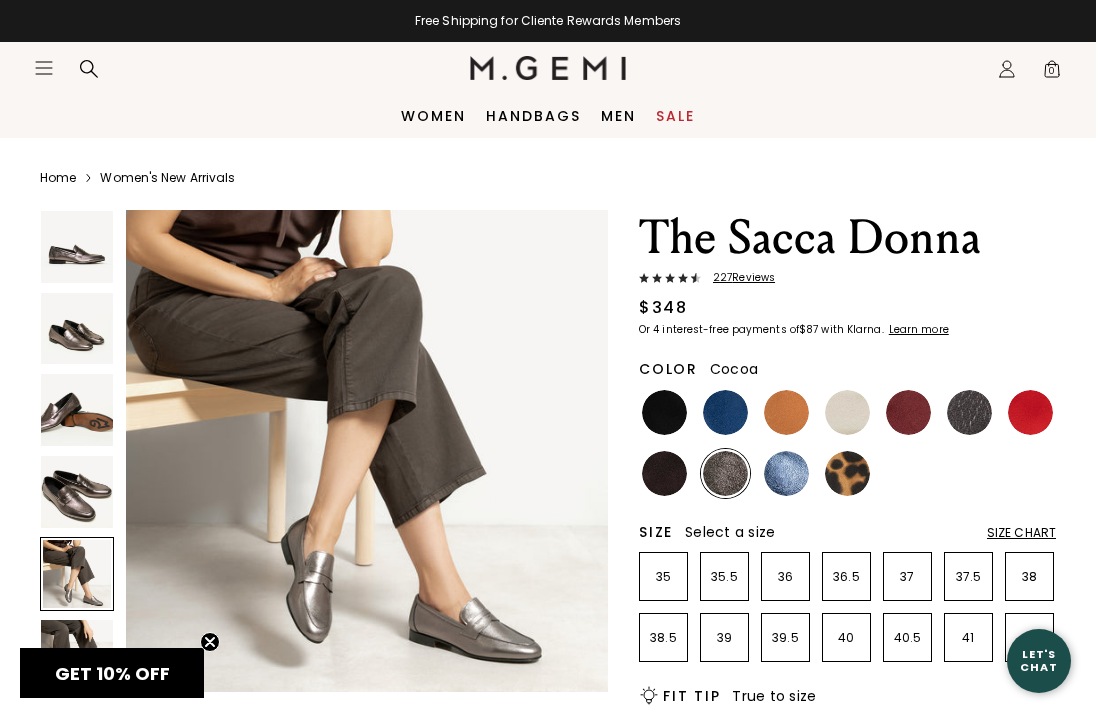 click on "Icons/20x20/hamburger@2x" 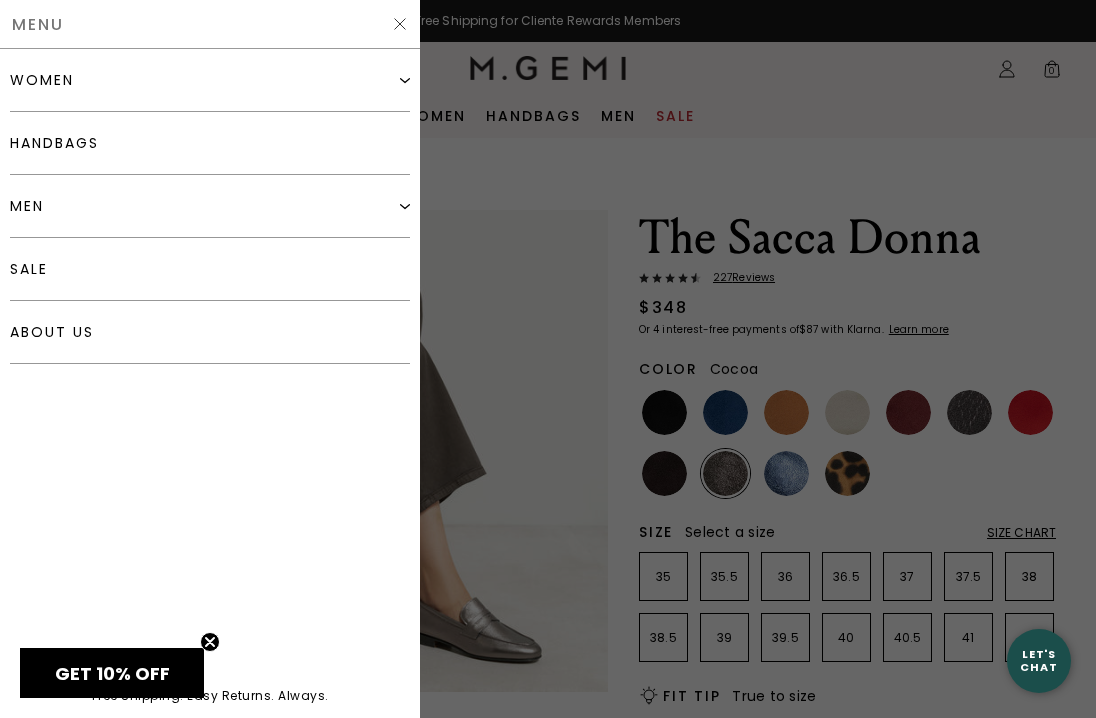 click on "women" at bounding box center (42, 80) 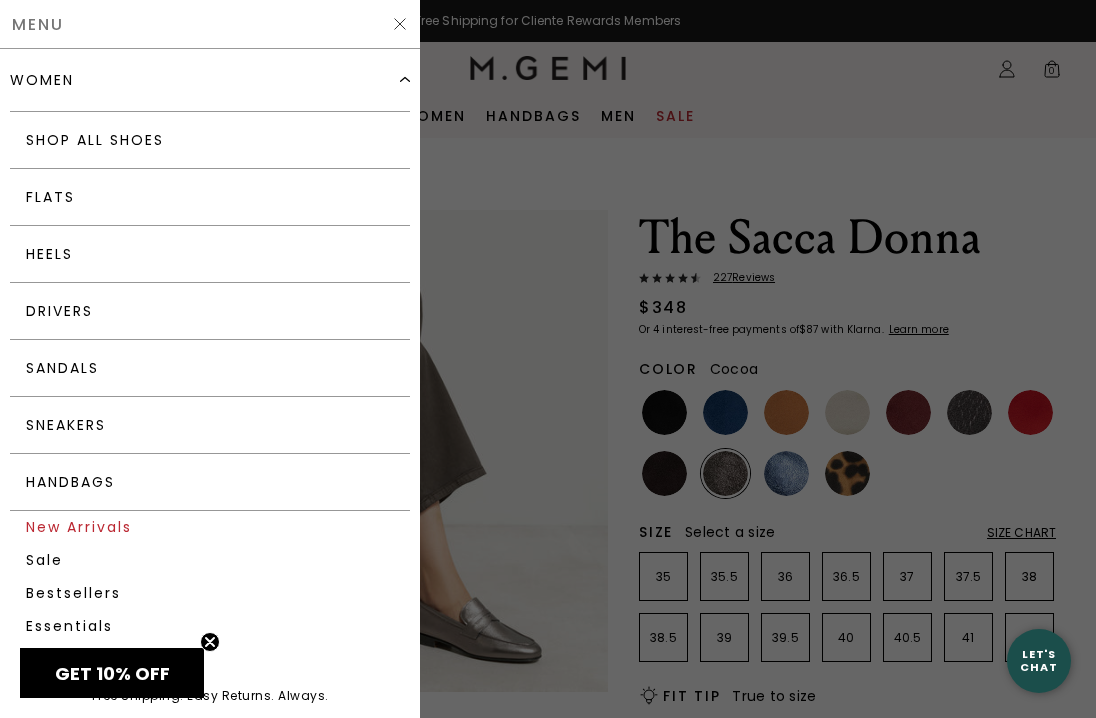 click on "New Arrivals" at bounding box center (210, 527) 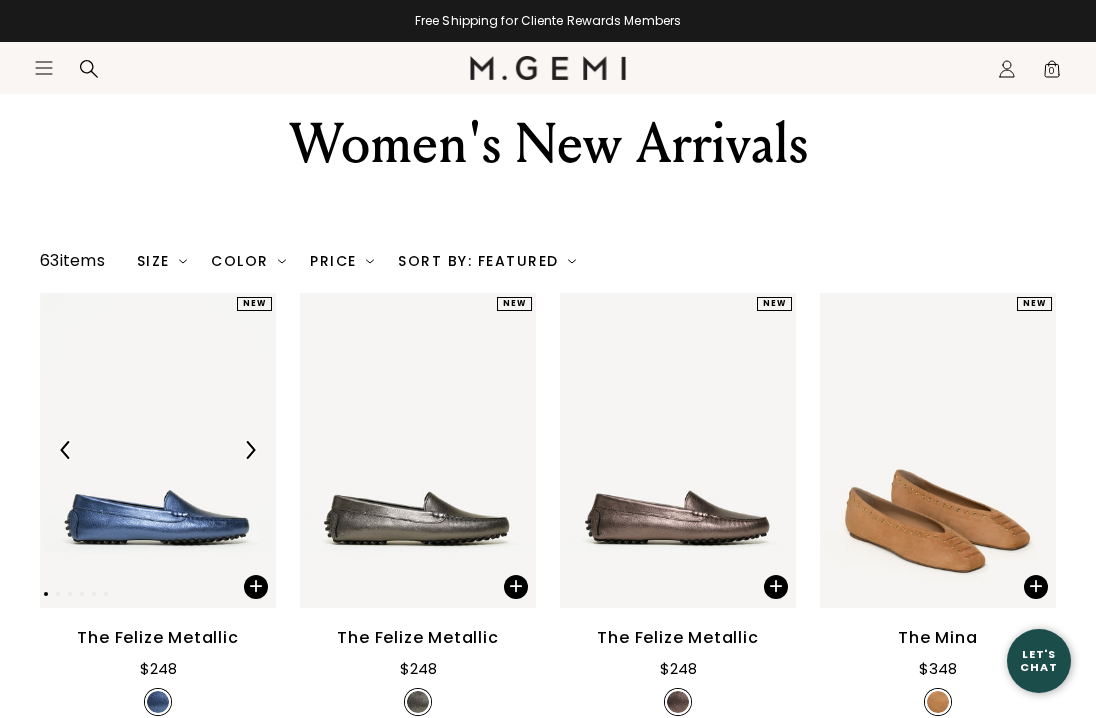 scroll, scrollTop: 337, scrollLeft: 0, axis: vertical 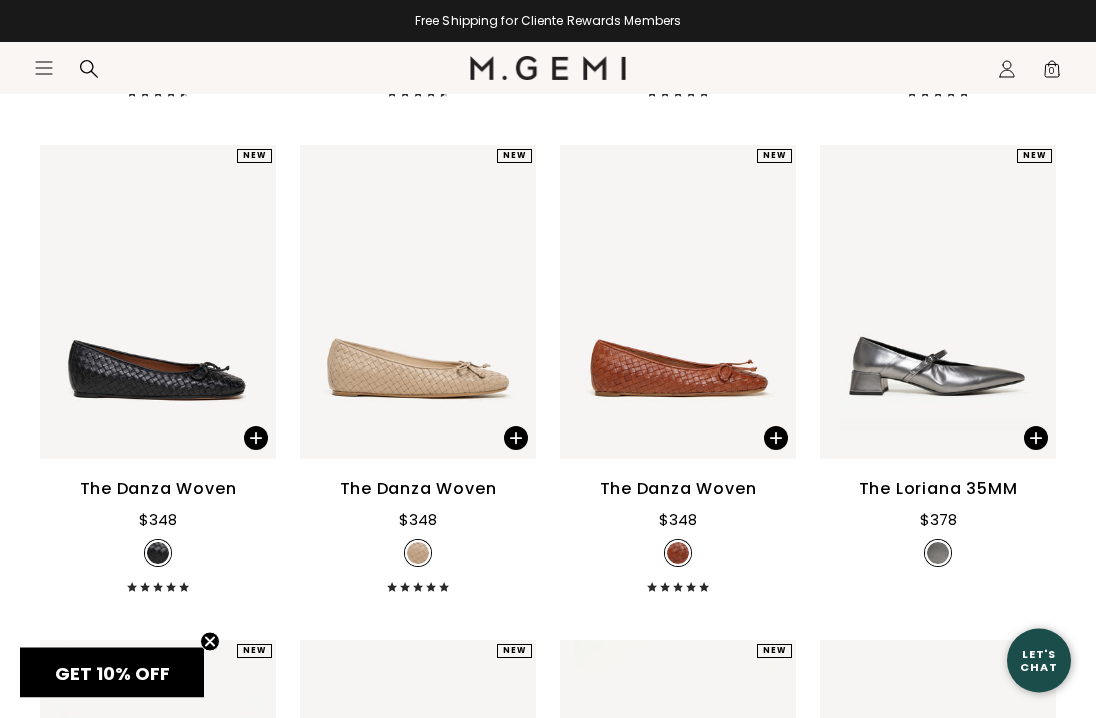 click on "The Loriana 35MM" at bounding box center (938, 490) 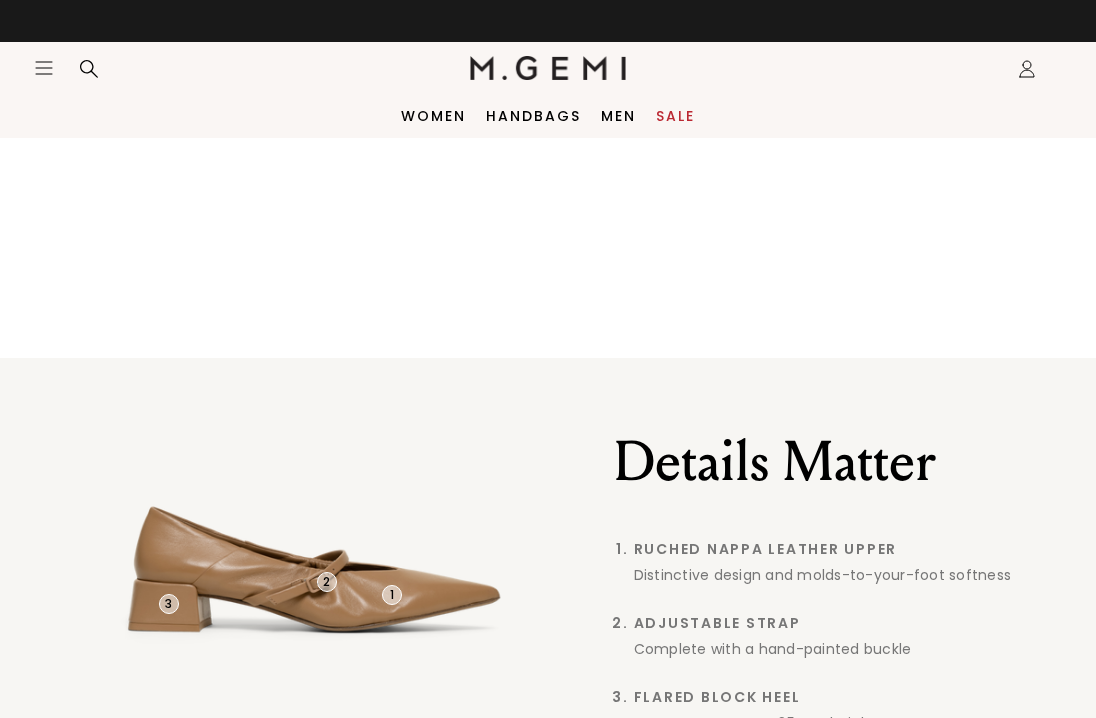 scroll, scrollTop: 0, scrollLeft: 0, axis: both 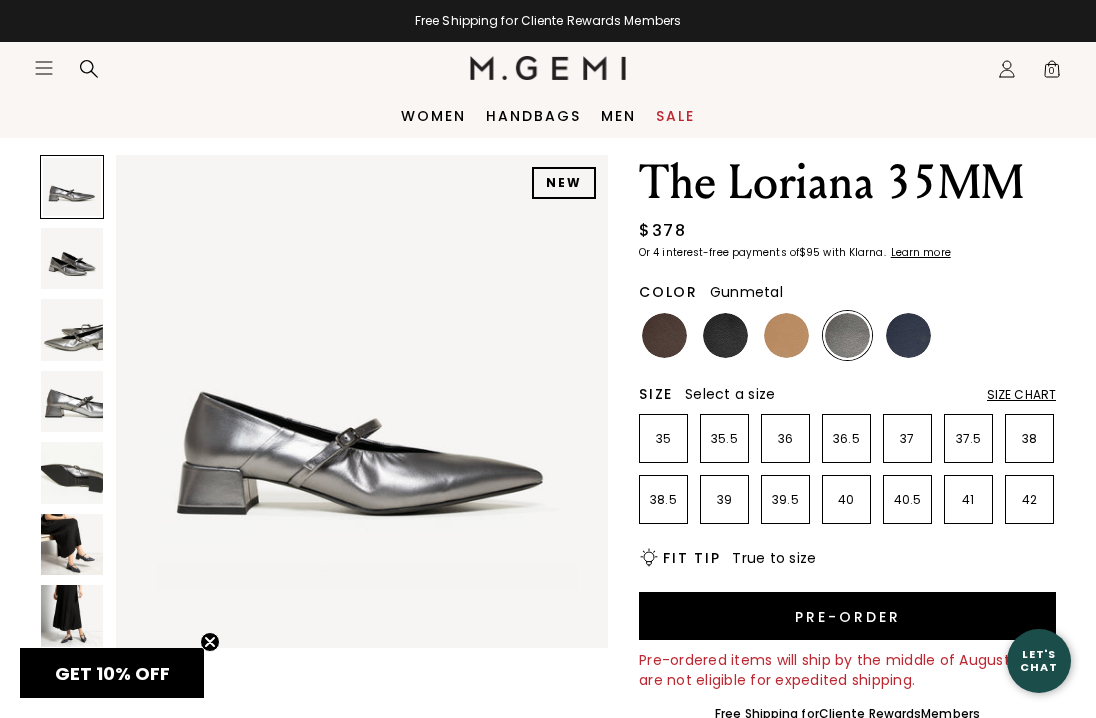 click at bounding box center [72, 545] 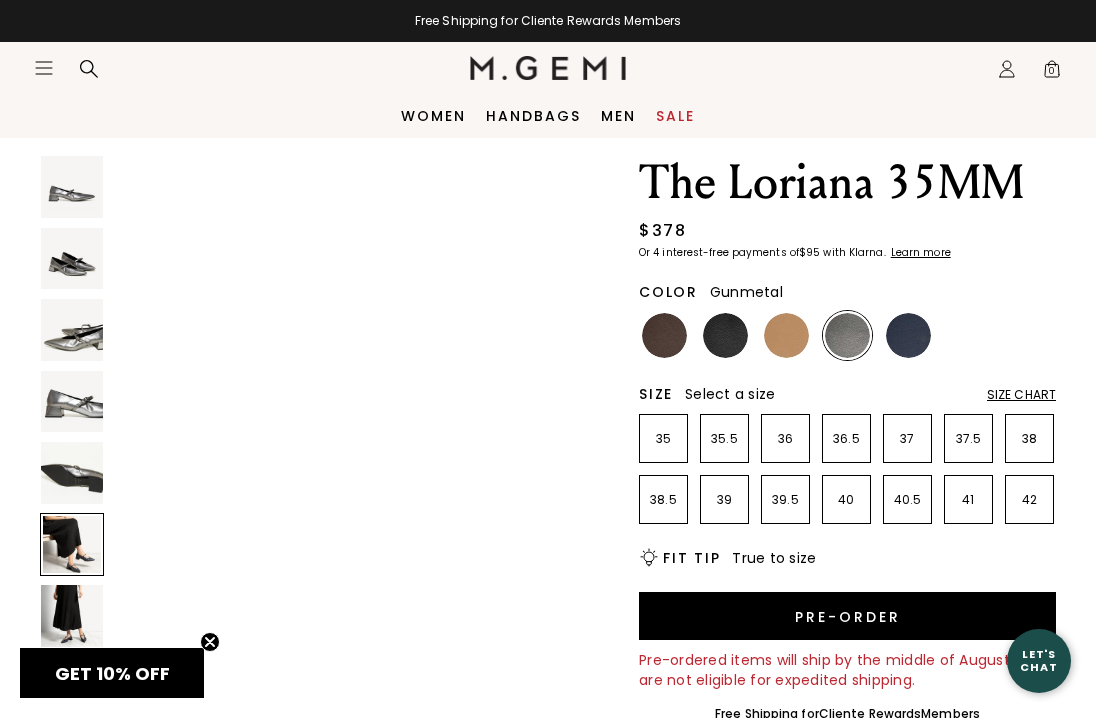 scroll, scrollTop: 2563, scrollLeft: 0, axis: vertical 